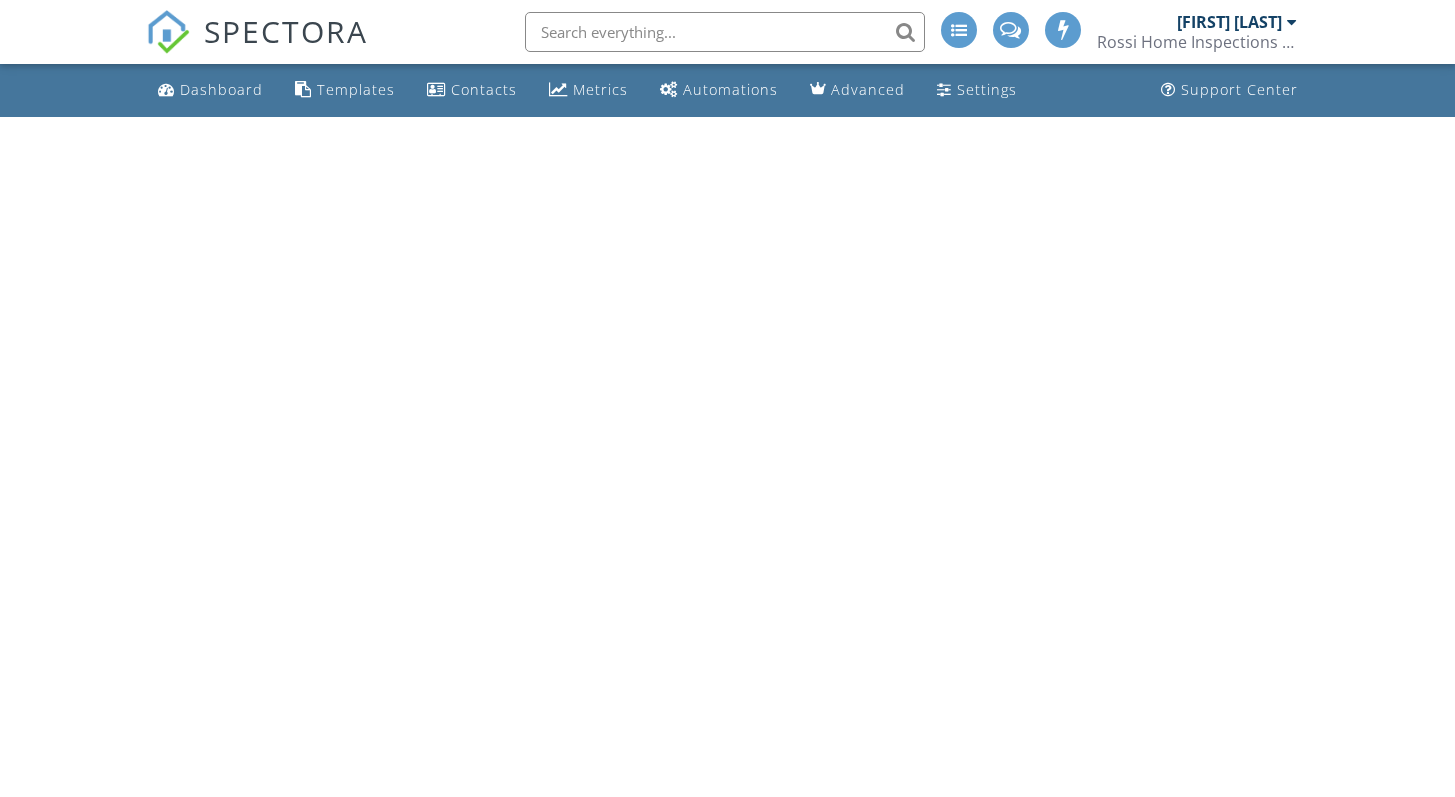 scroll, scrollTop: 0, scrollLeft: 0, axis: both 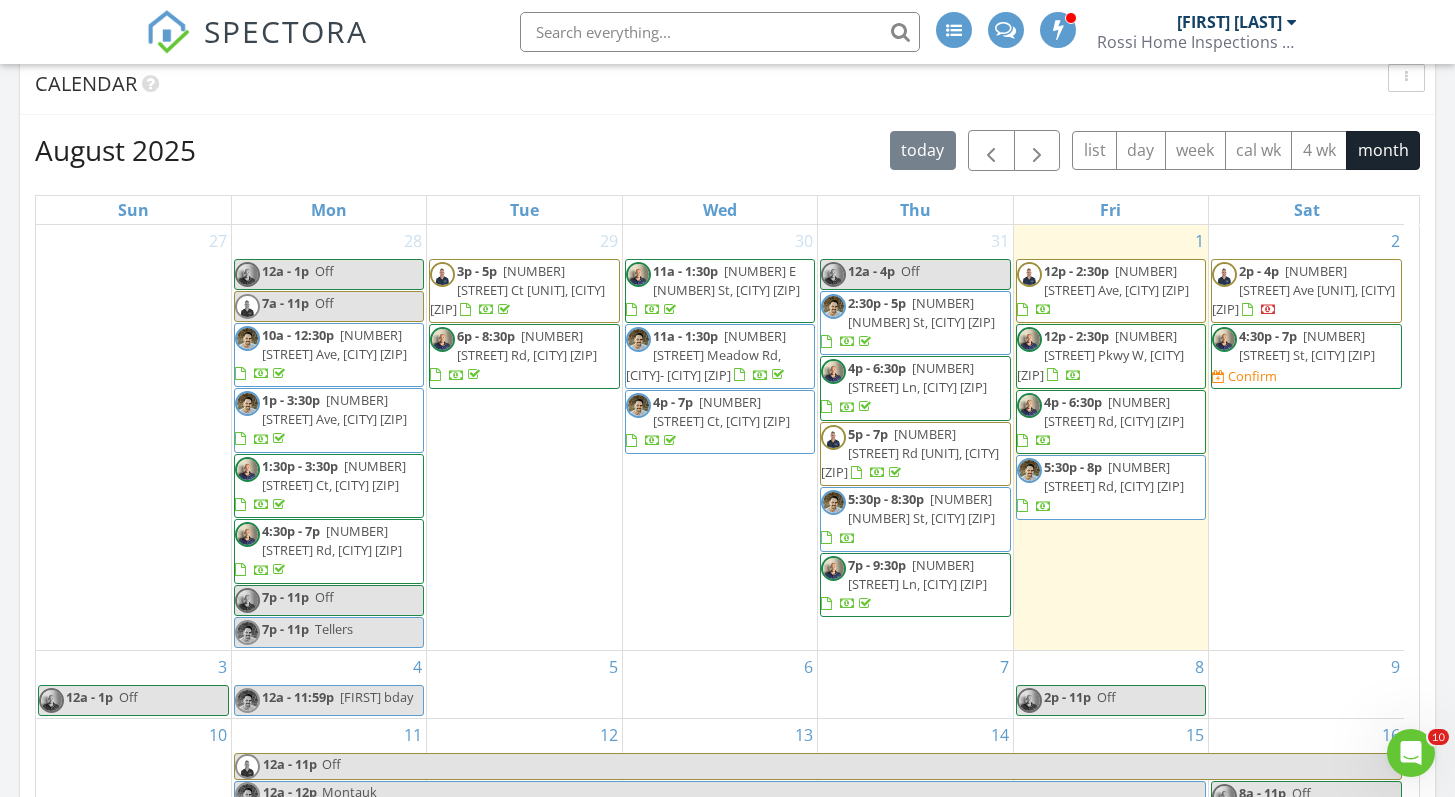 click on "4:30p - 7p
4 Ficus St, Port Jefferson Station 11776
Confirm" at bounding box center (1306, 356) 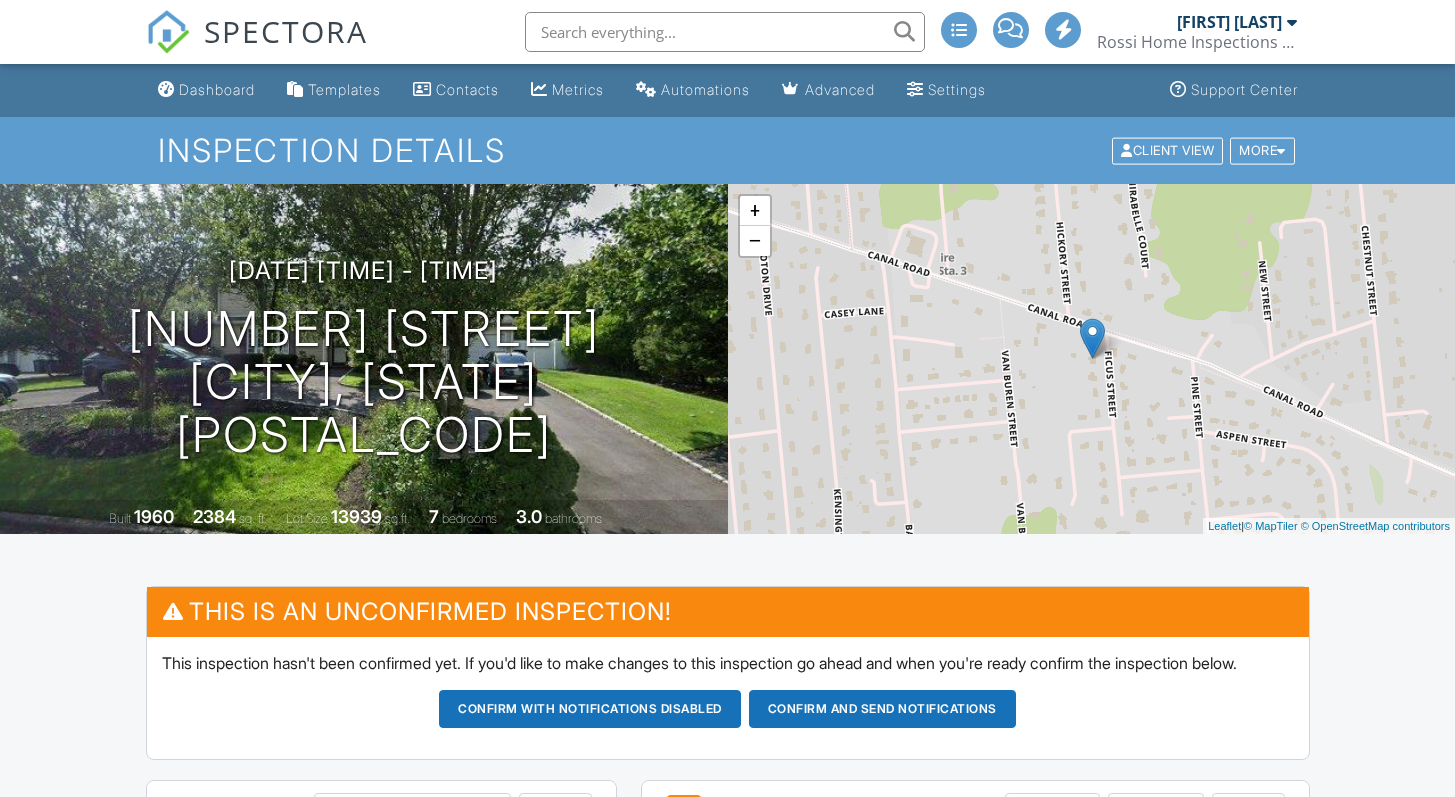 scroll, scrollTop: 149, scrollLeft: 0, axis: vertical 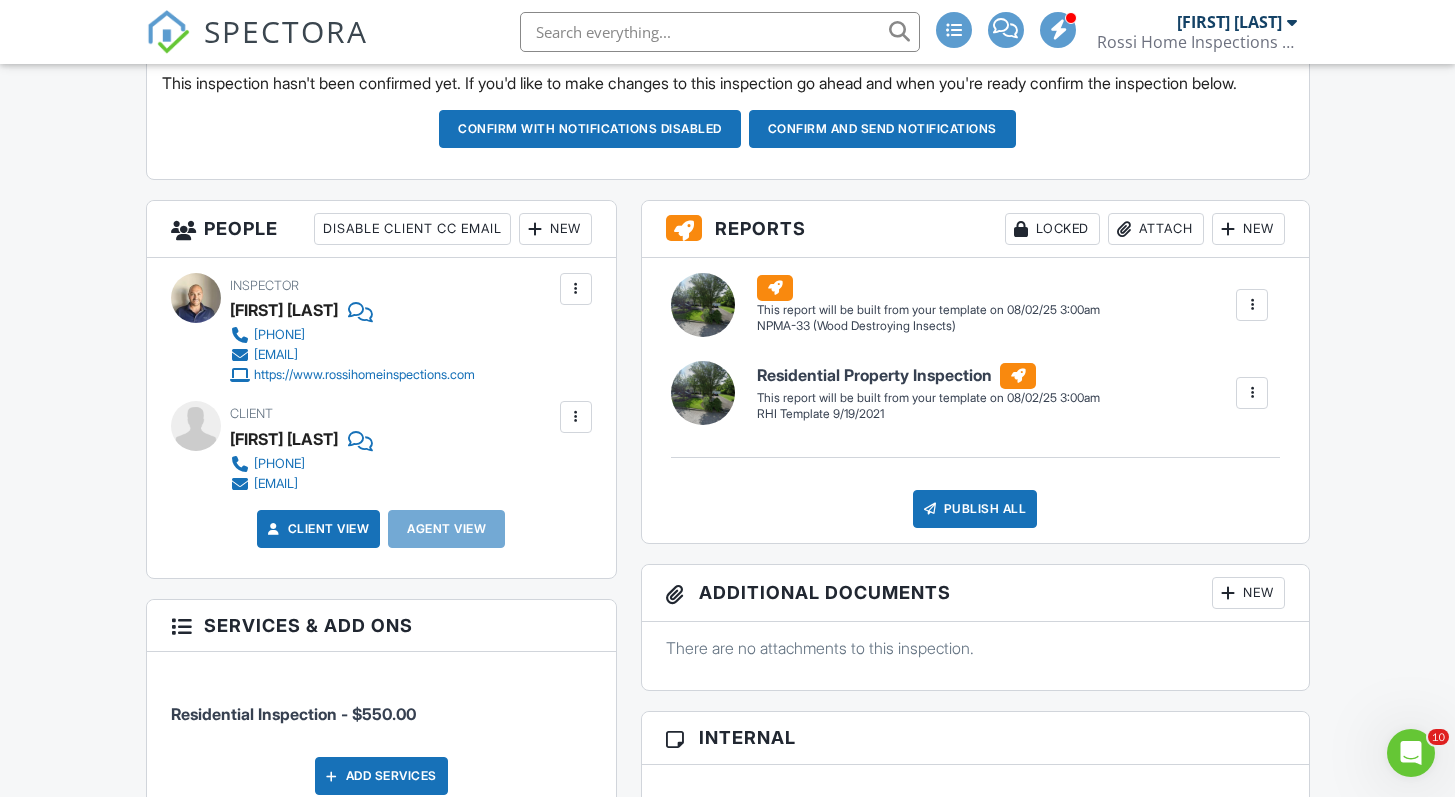 click on "New" at bounding box center [555, 229] 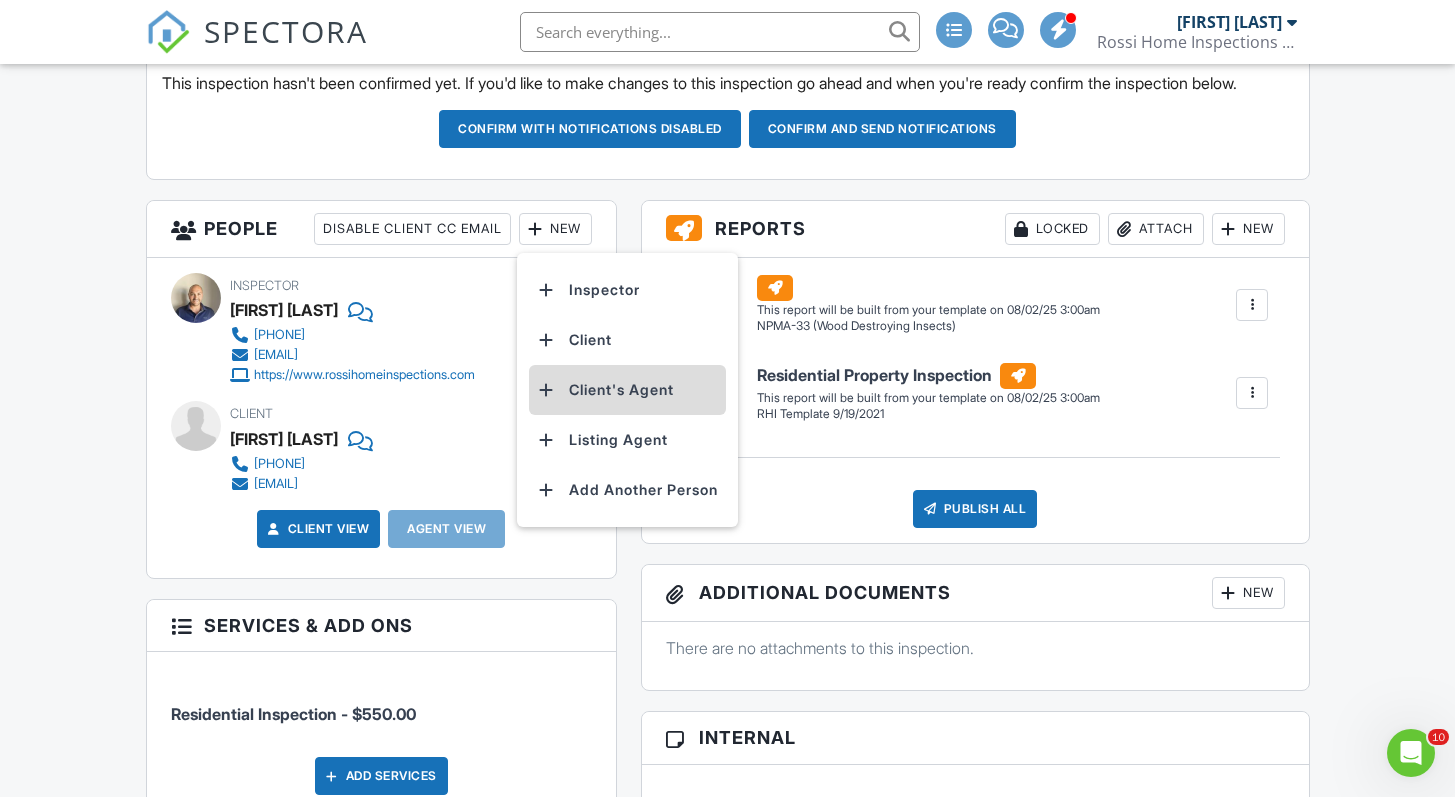 click on "Client's Agent" at bounding box center (627, 390) 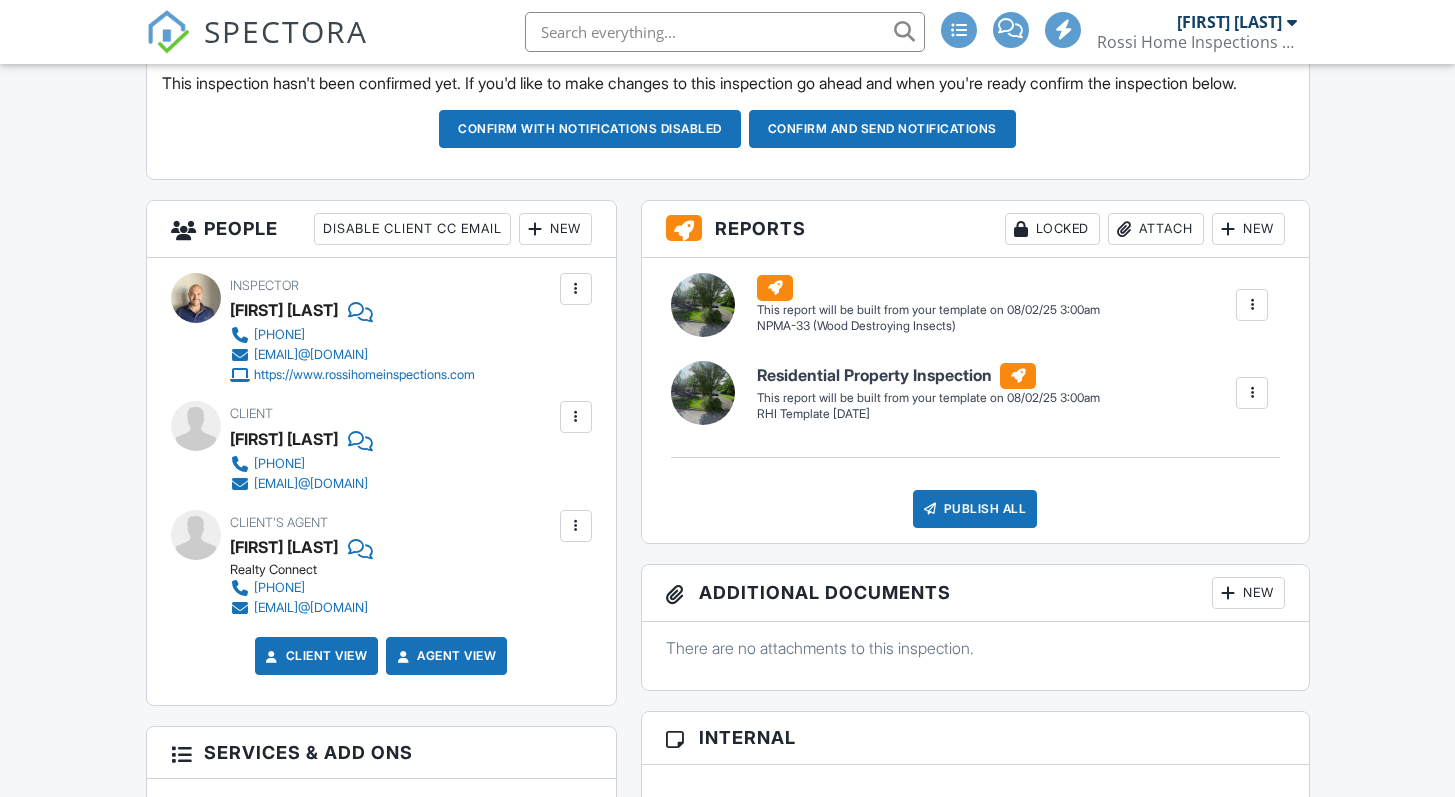scroll, scrollTop: 580, scrollLeft: 0, axis: vertical 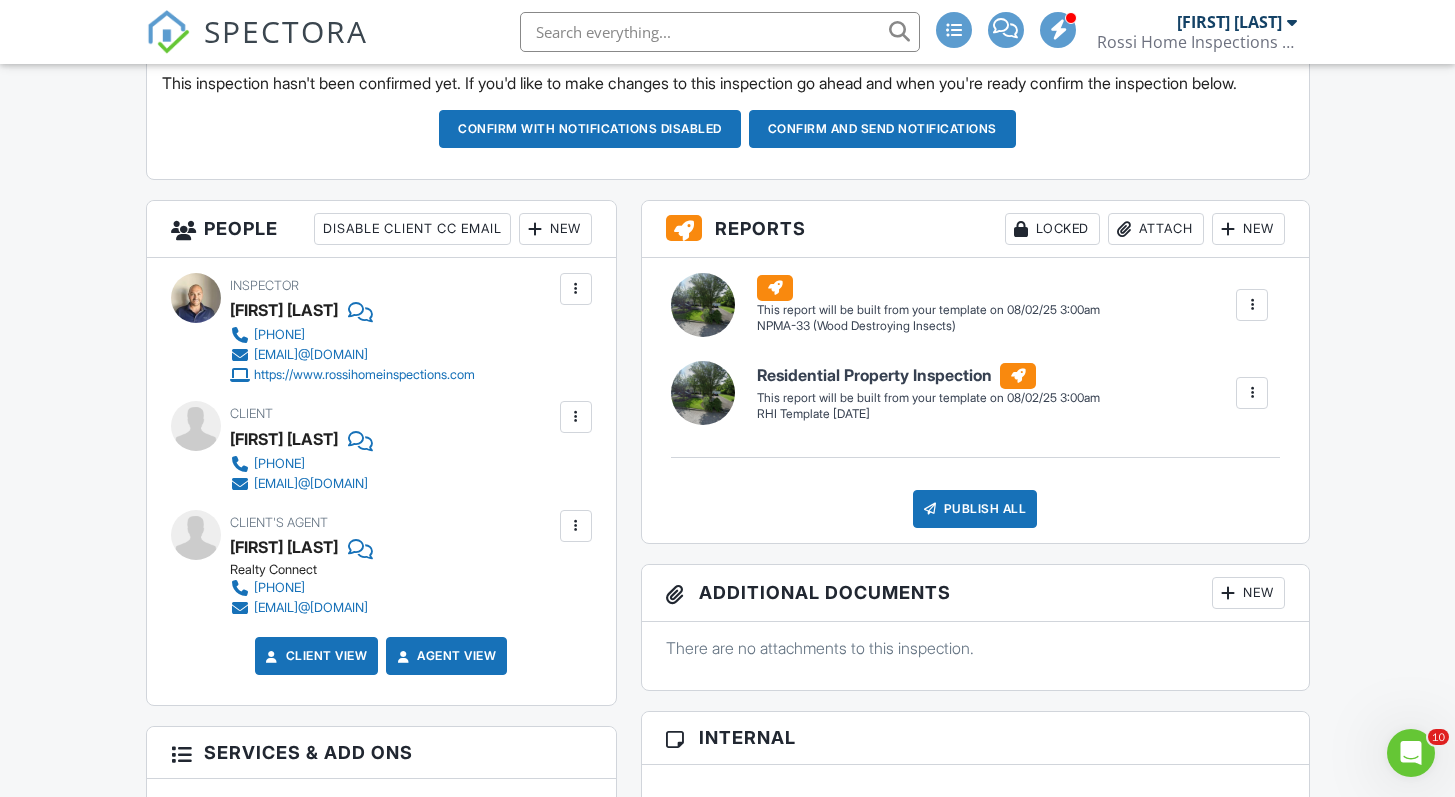 click at bounding box center (576, 417) 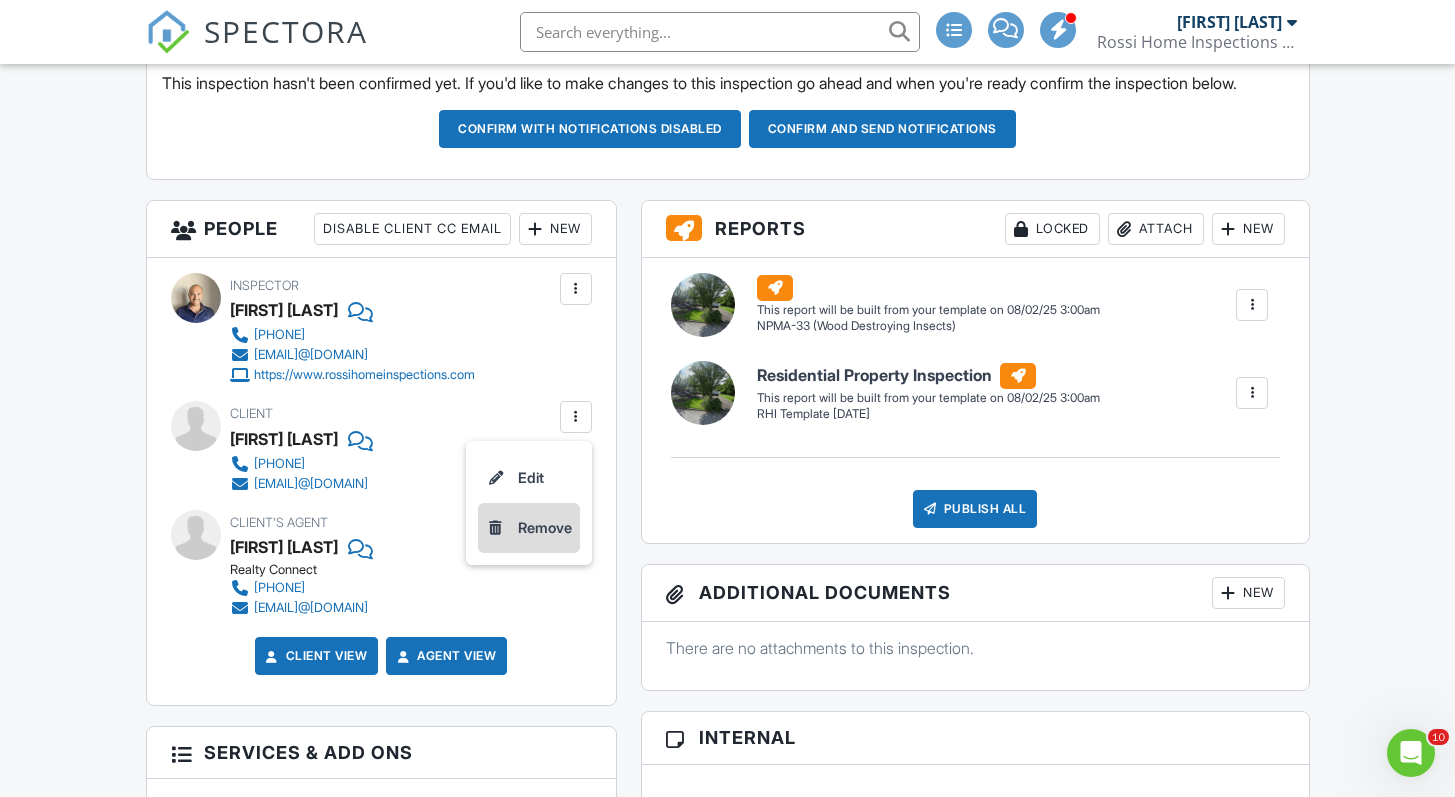 click on "Remove" at bounding box center [529, 528] 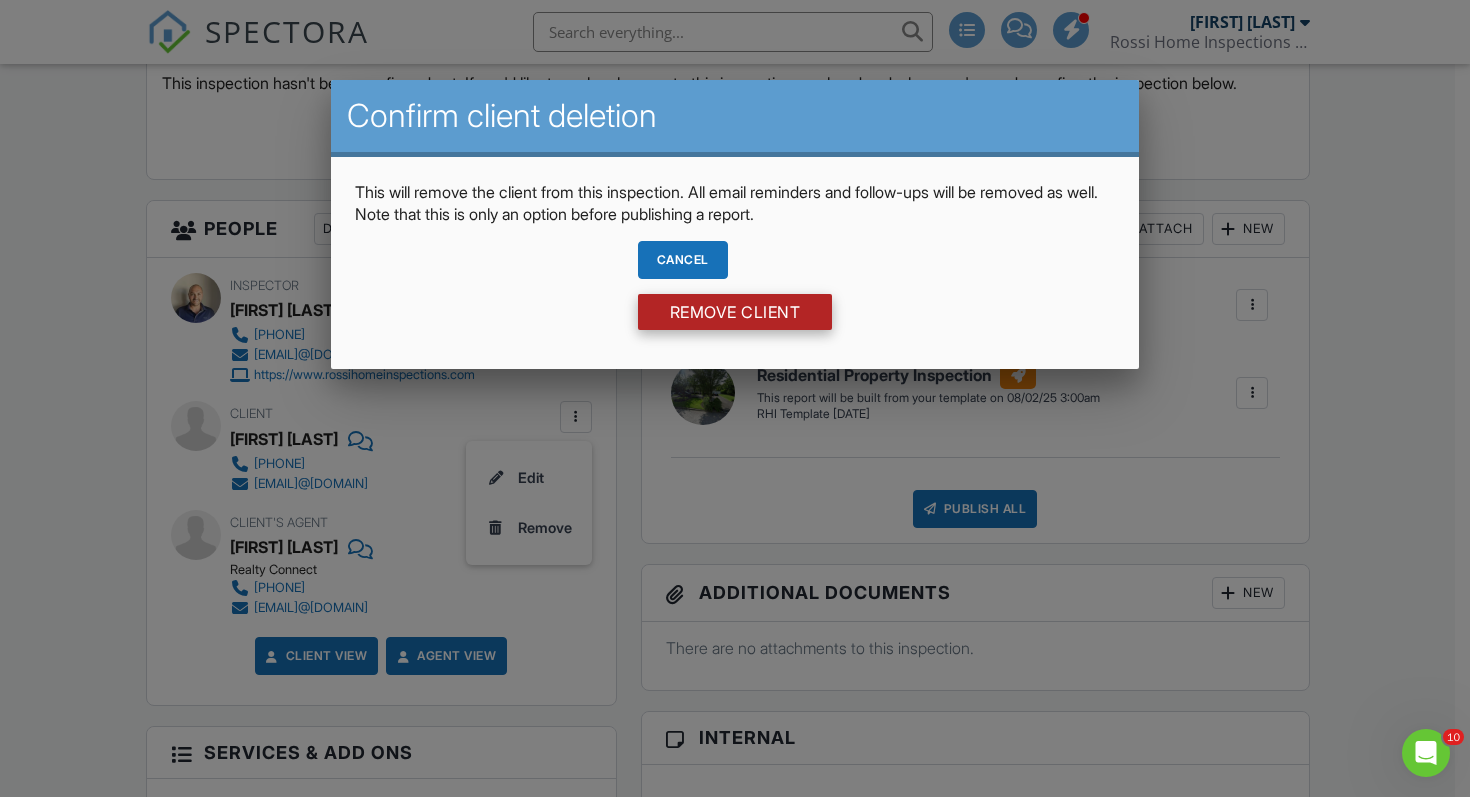 click on "Remove Client" at bounding box center [735, 312] 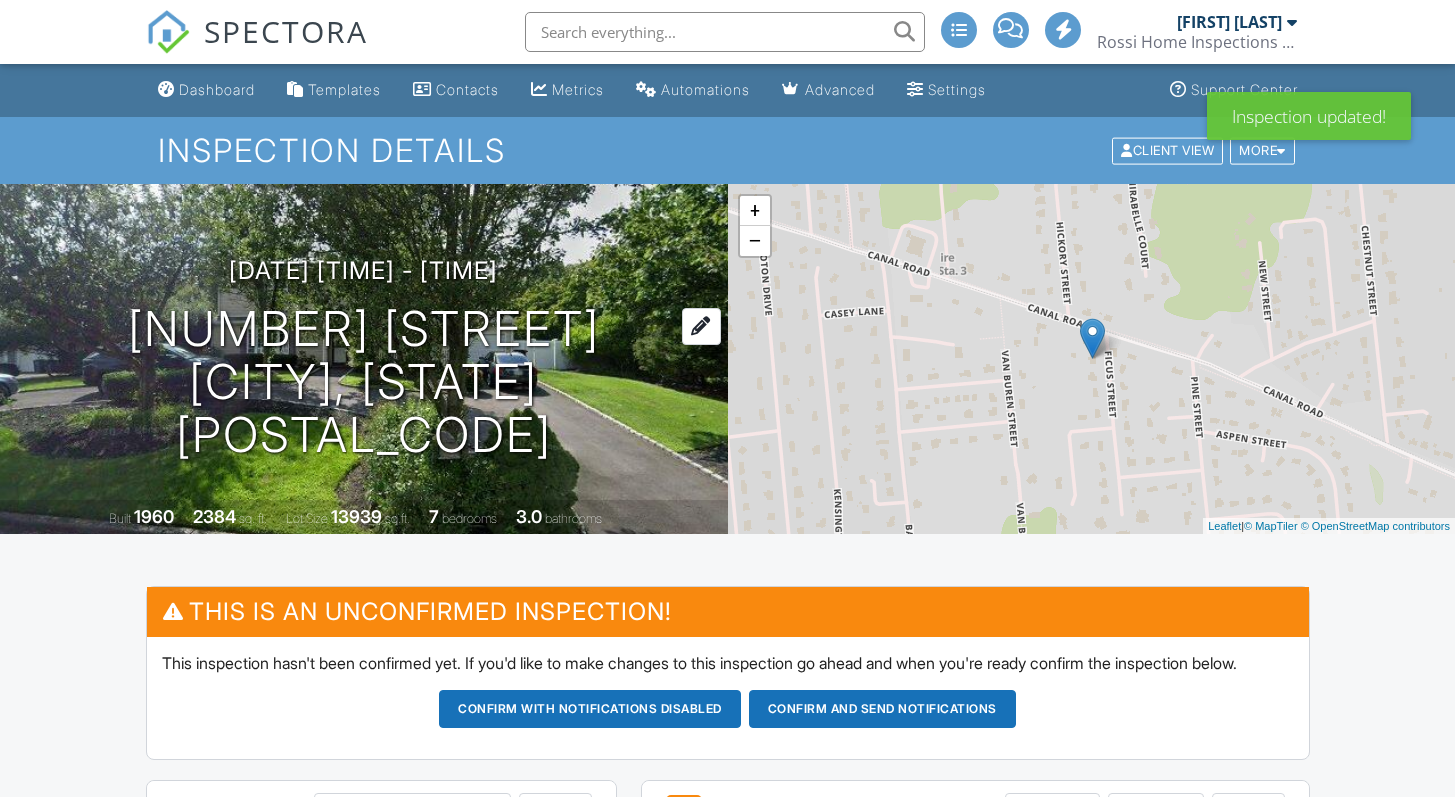 scroll, scrollTop: 0, scrollLeft: 0, axis: both 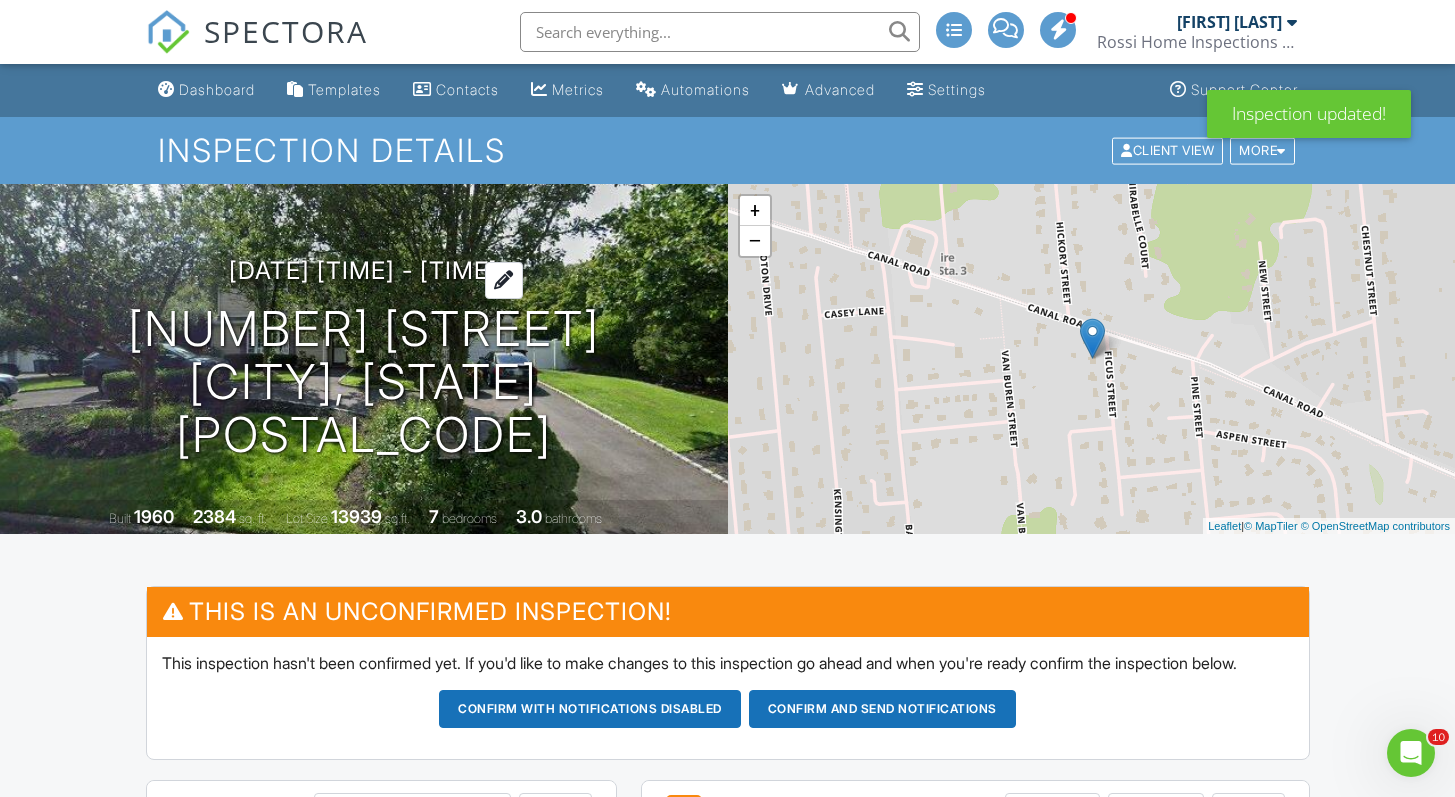 click at bounding box center [504, 280] 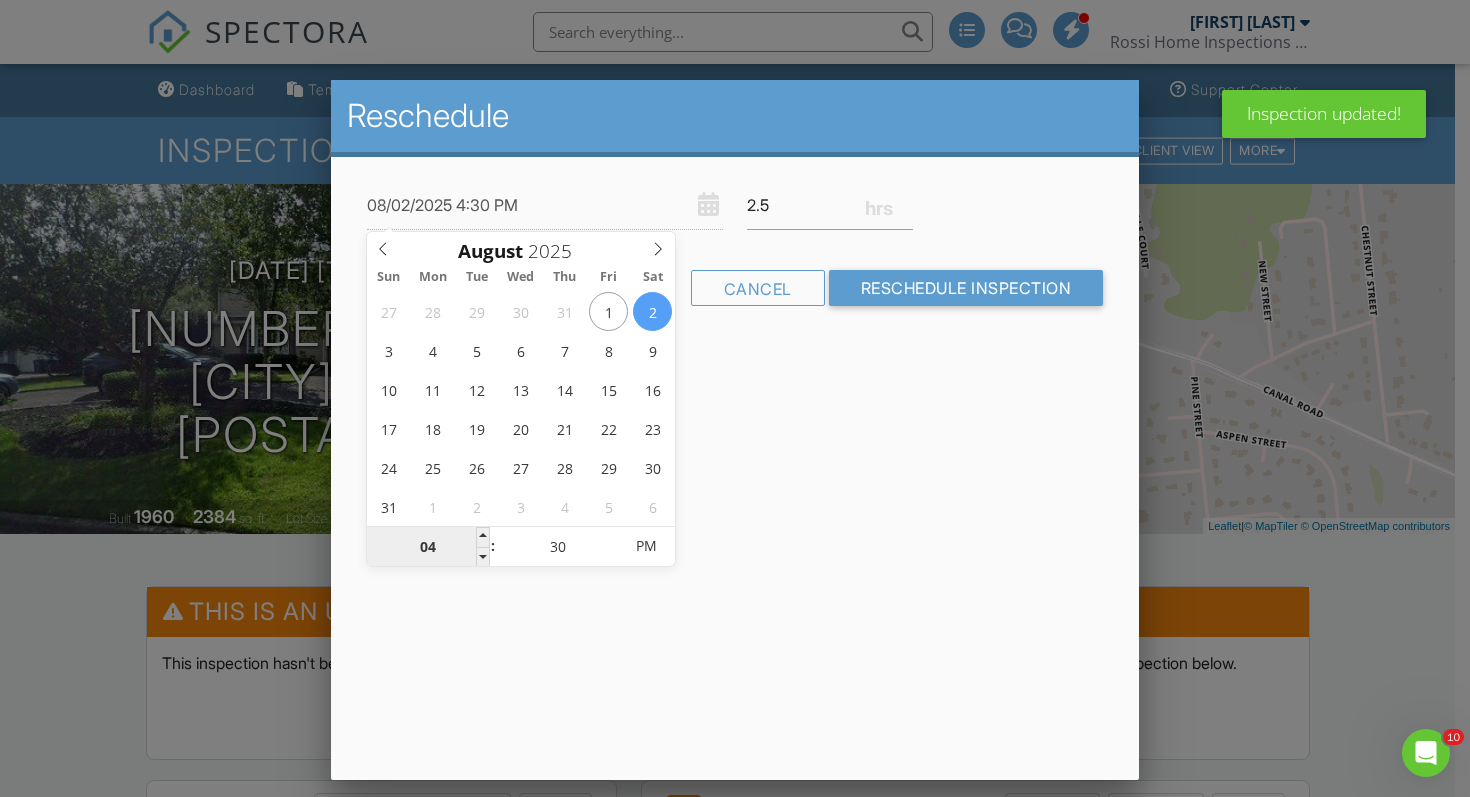 click on "04" at bounding box center [428, 547] 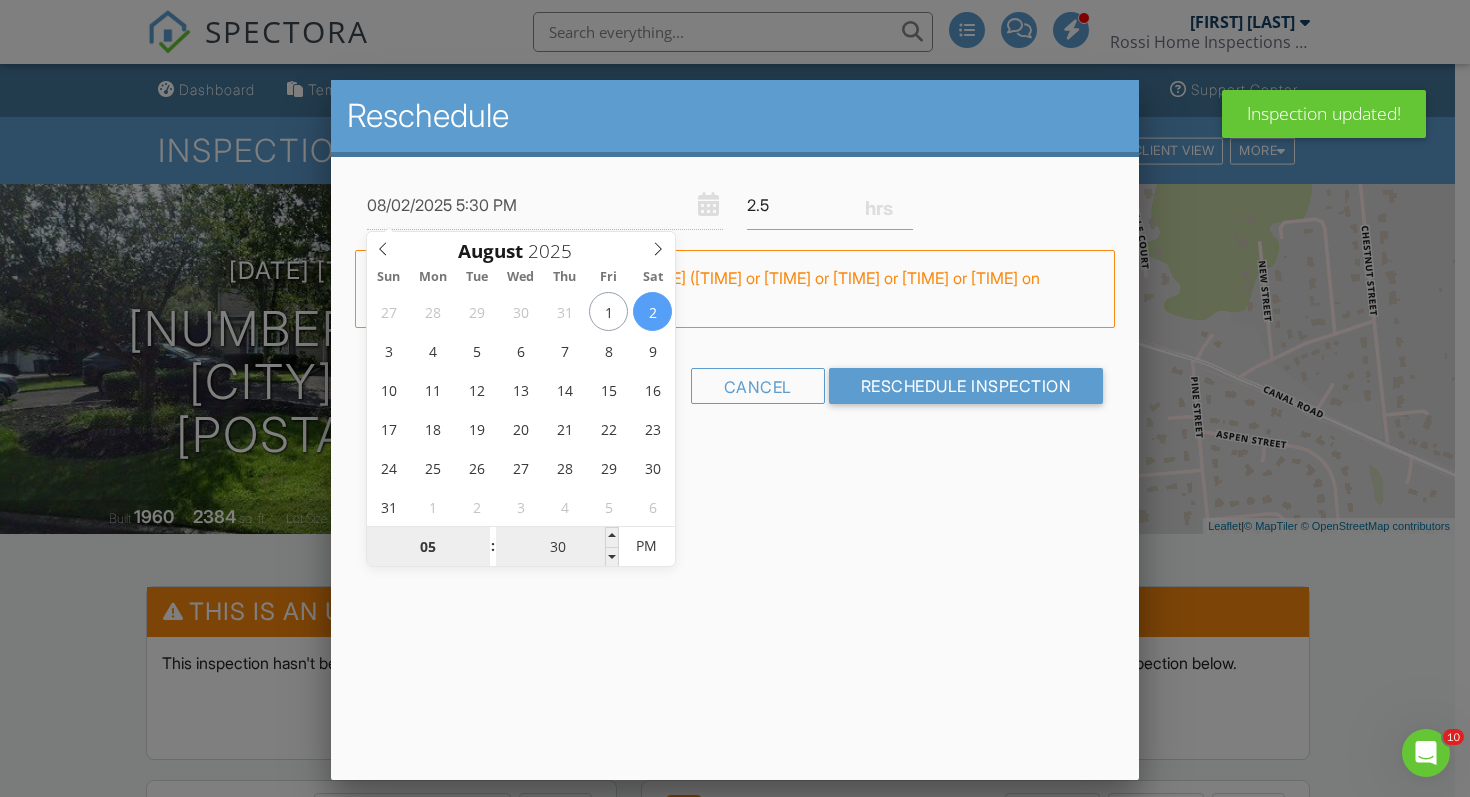 type on "05" 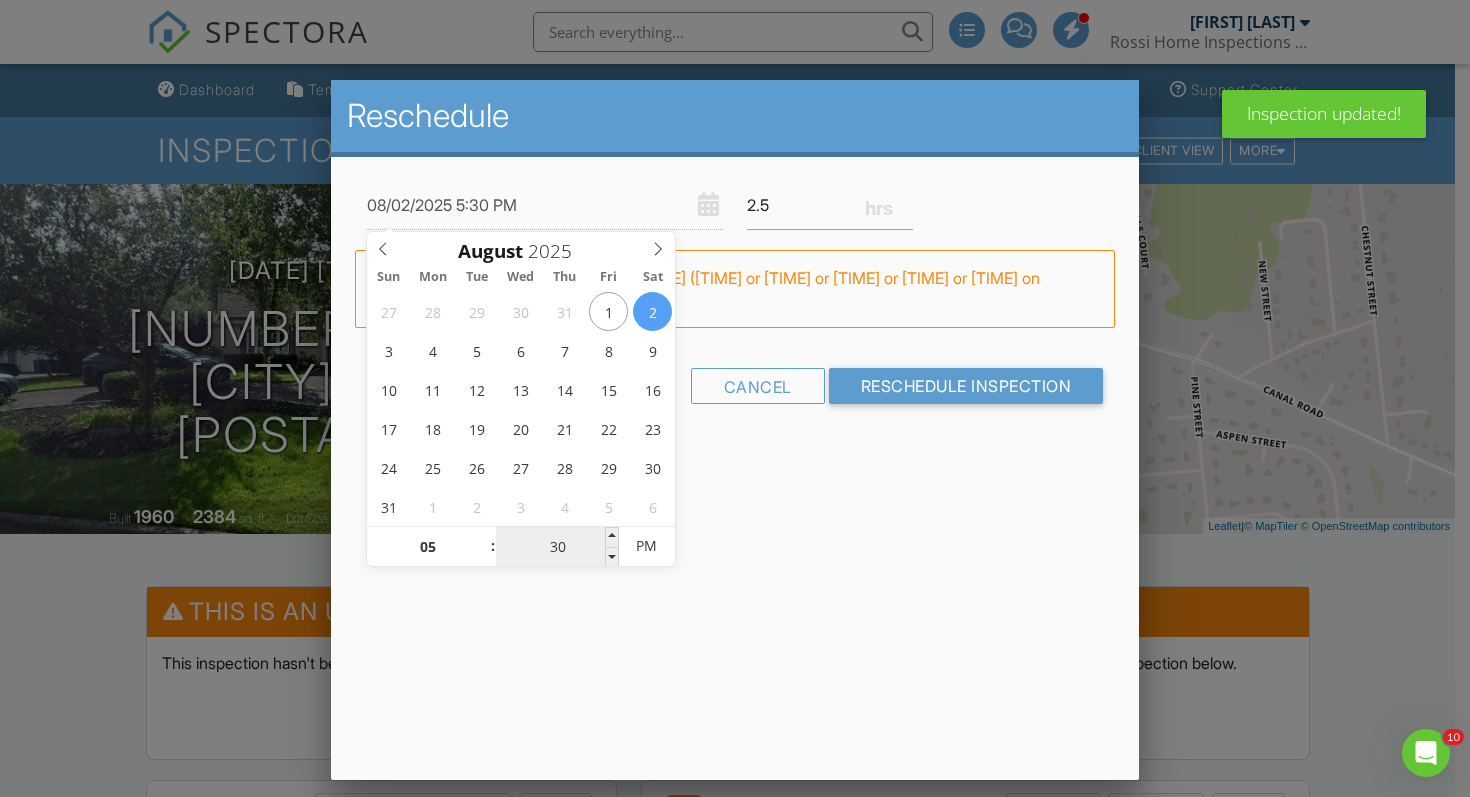 click on "30" at bounding box center [557, 547] 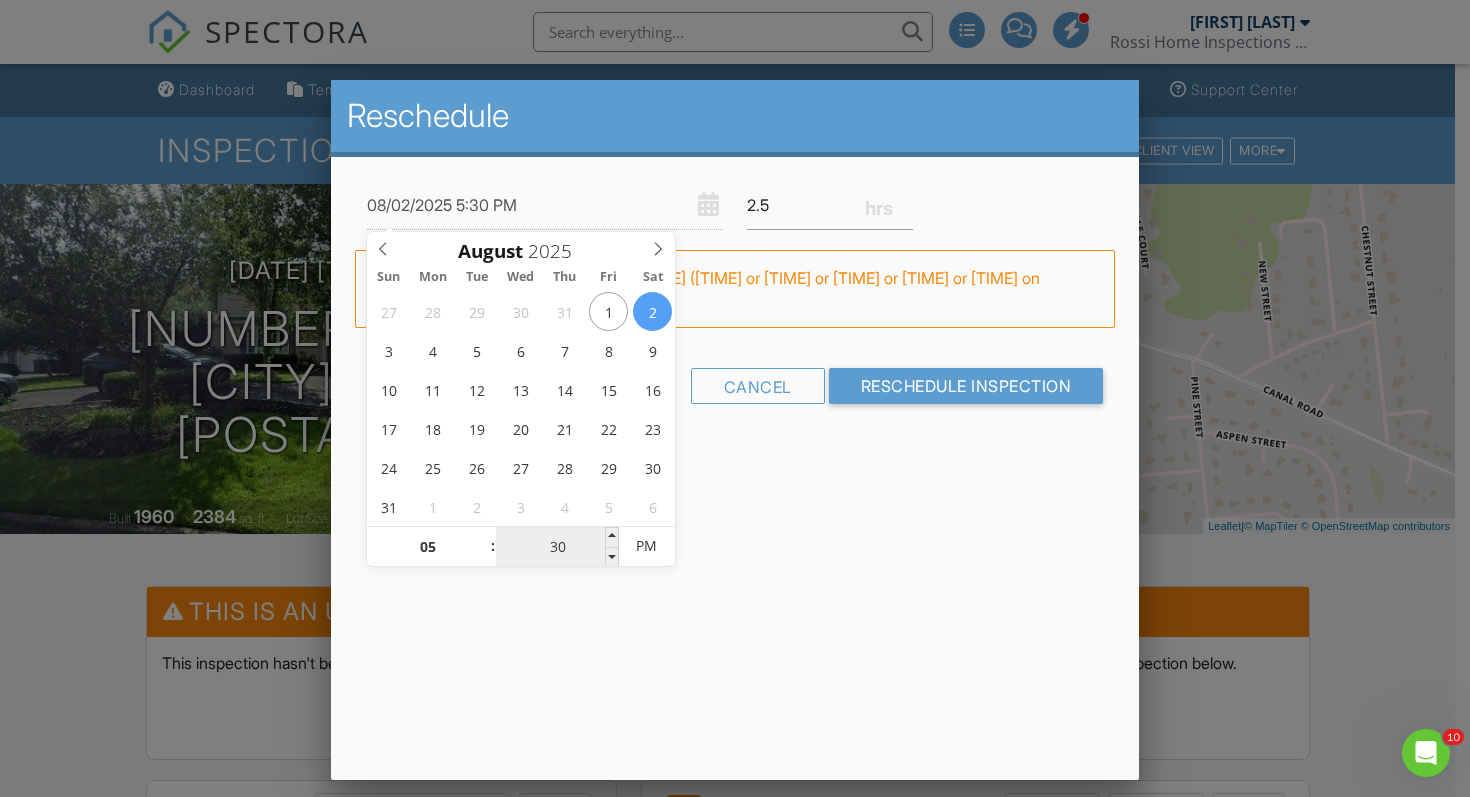 type on "08/02/2025 5:03 PM" 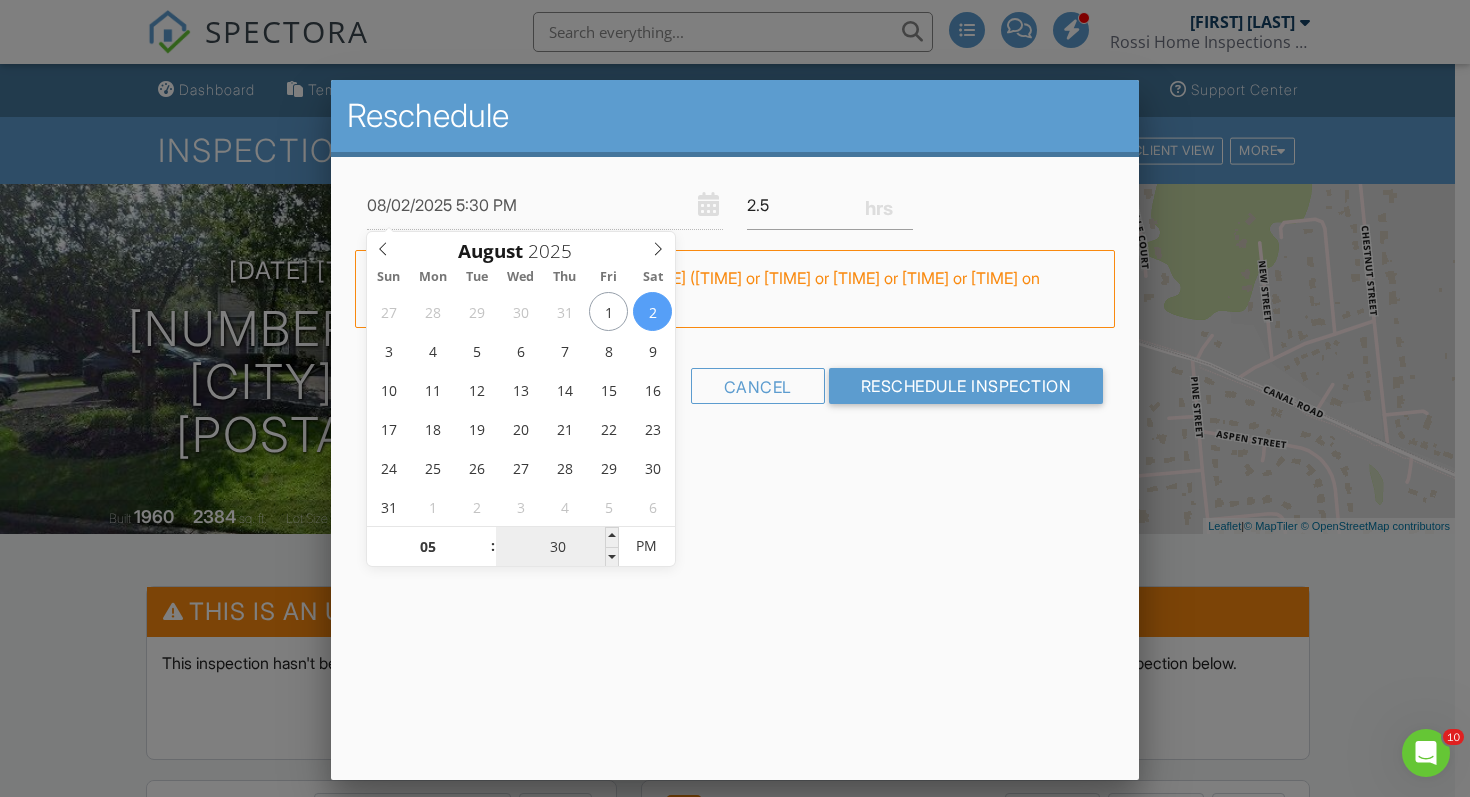 type on "03" 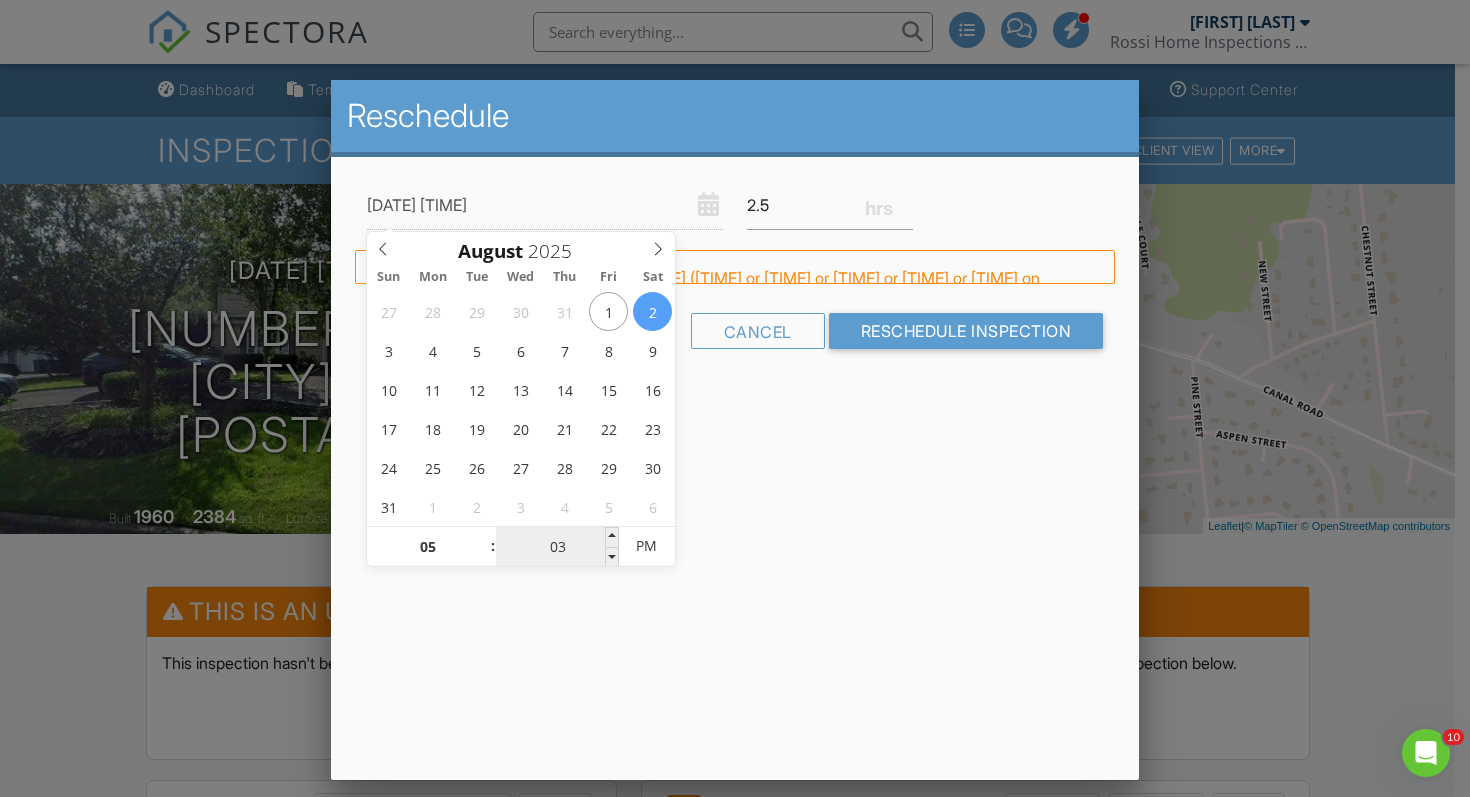 type on "08/02/2025 5:00 PM" 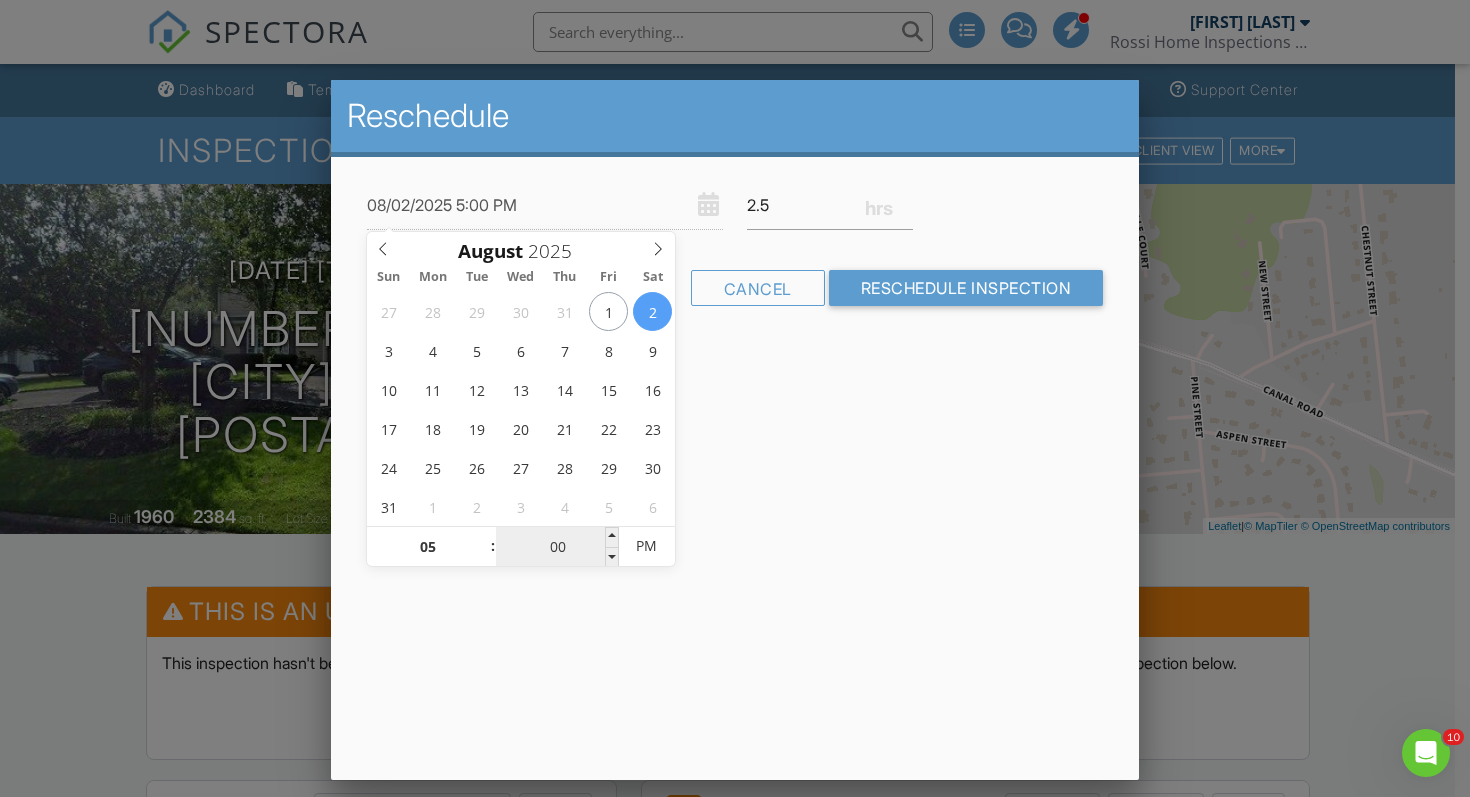 type on "00" 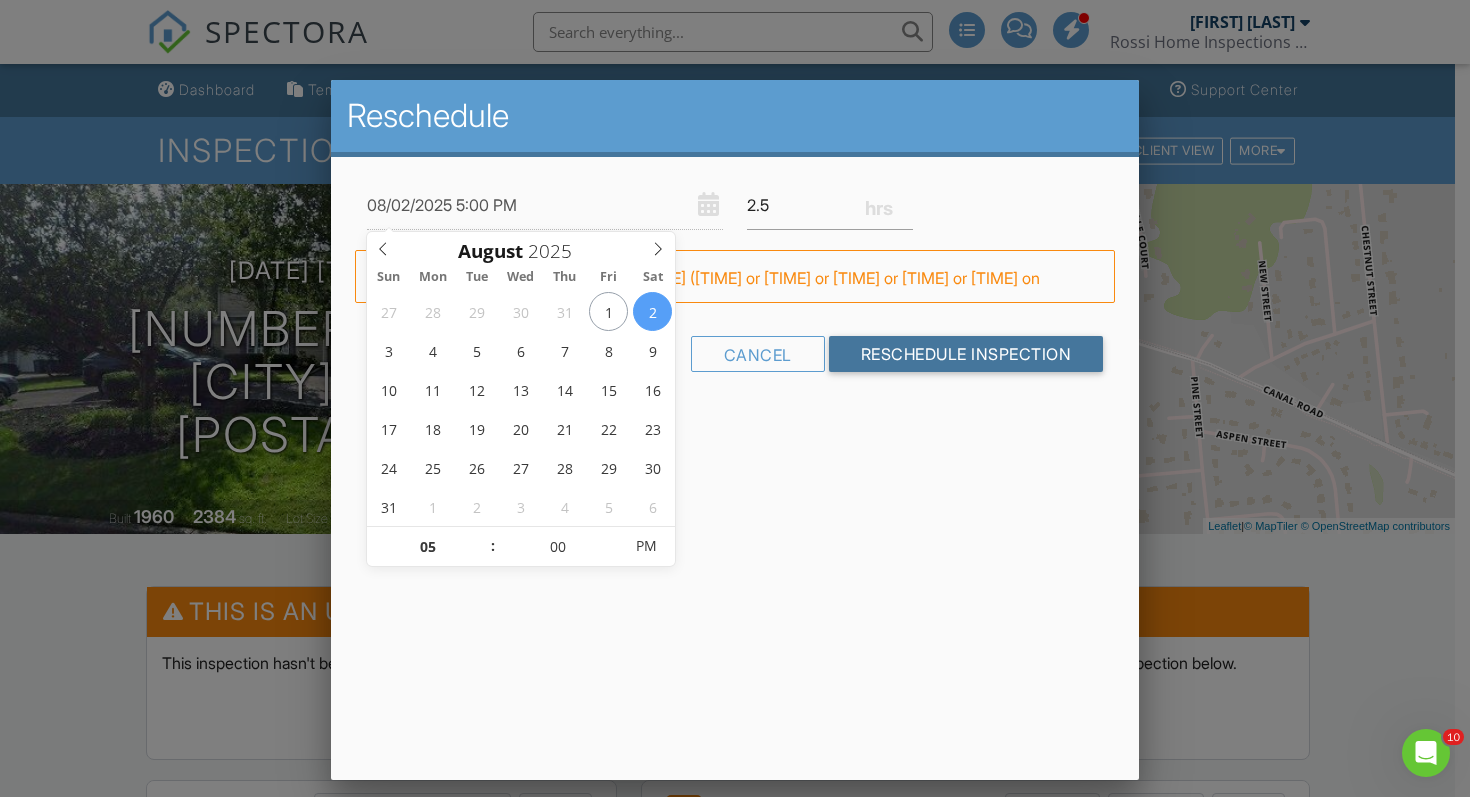 click on "Reschedule Inspection" at bounding box center [966, 354] 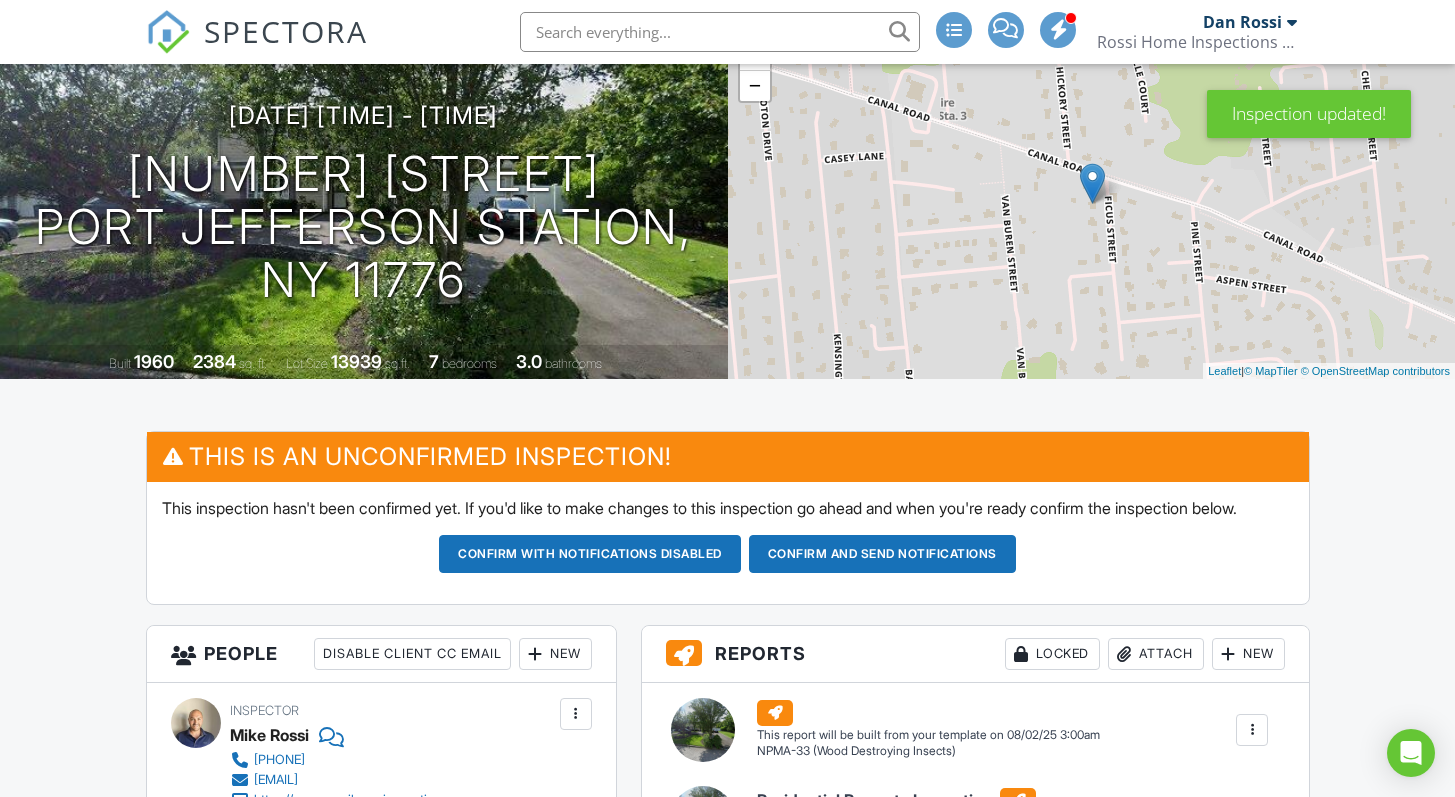 scroll, scrollTop: 84, scrollLeft: 0, axis: vertical 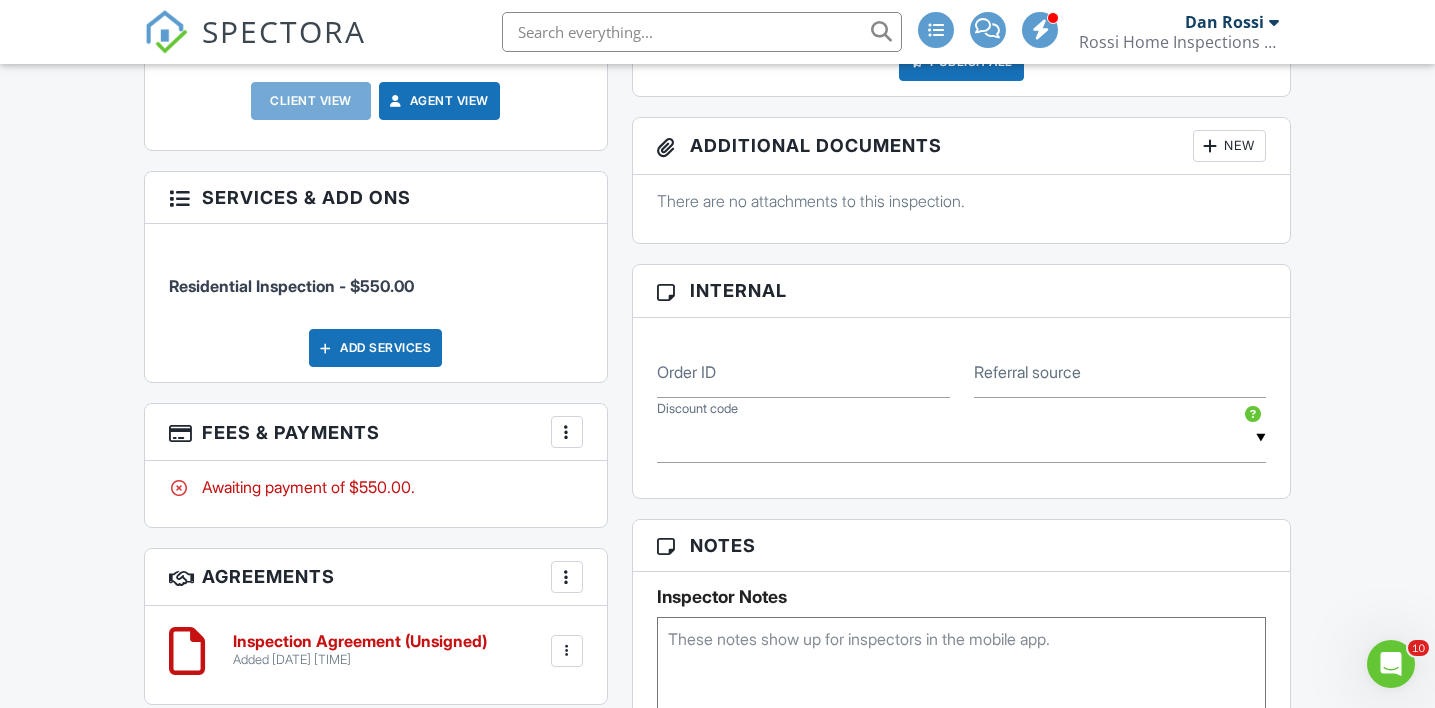 click on "Add Services" at bounding box center (375, 348) 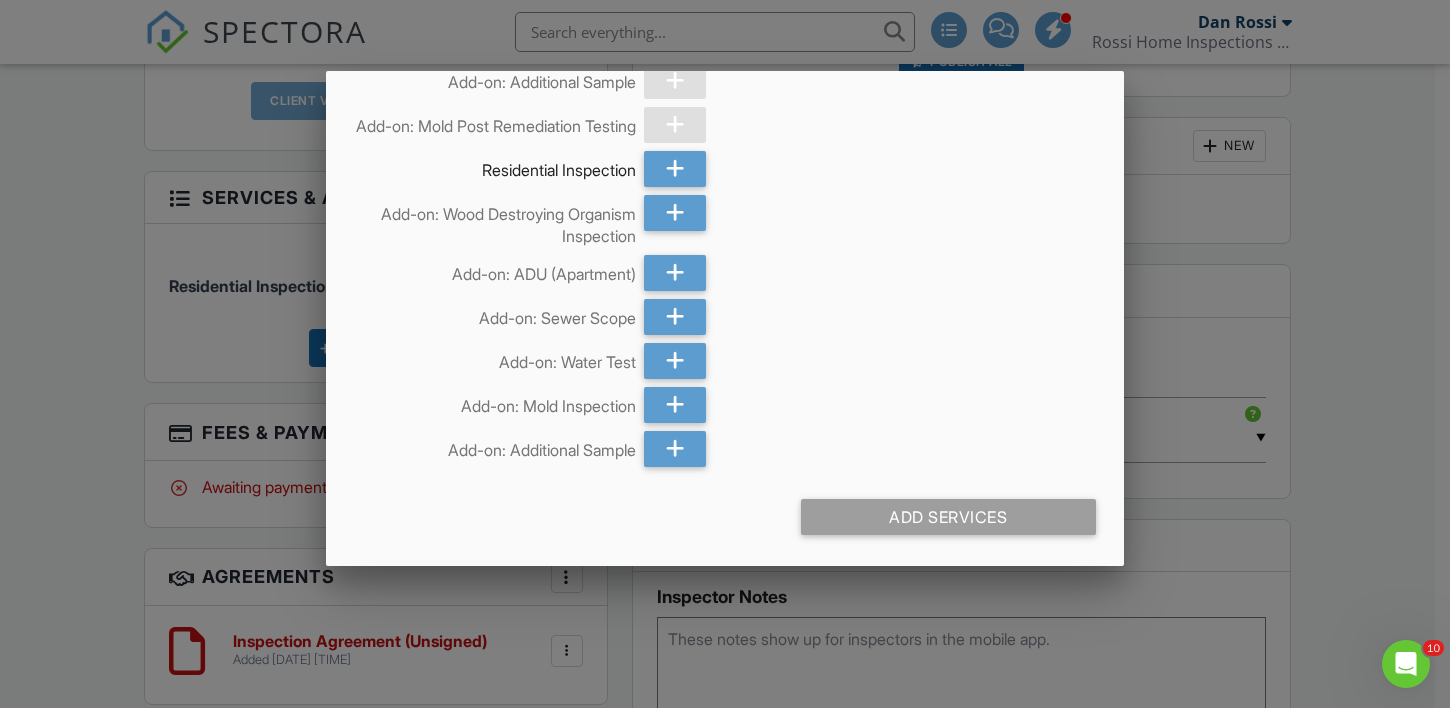 scroll, scrollTop: 917, scrollLeft: 0, axis: vertical 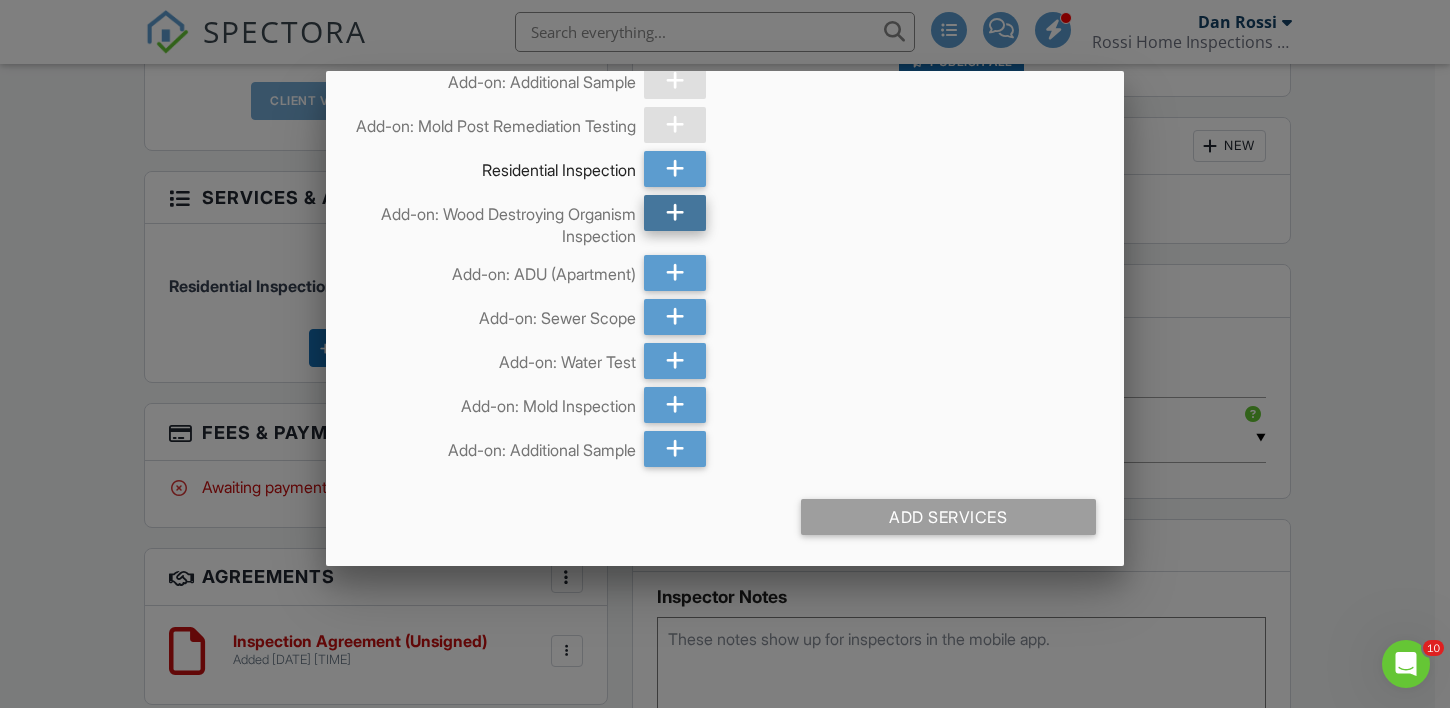 click at bounding box center (675, 213) 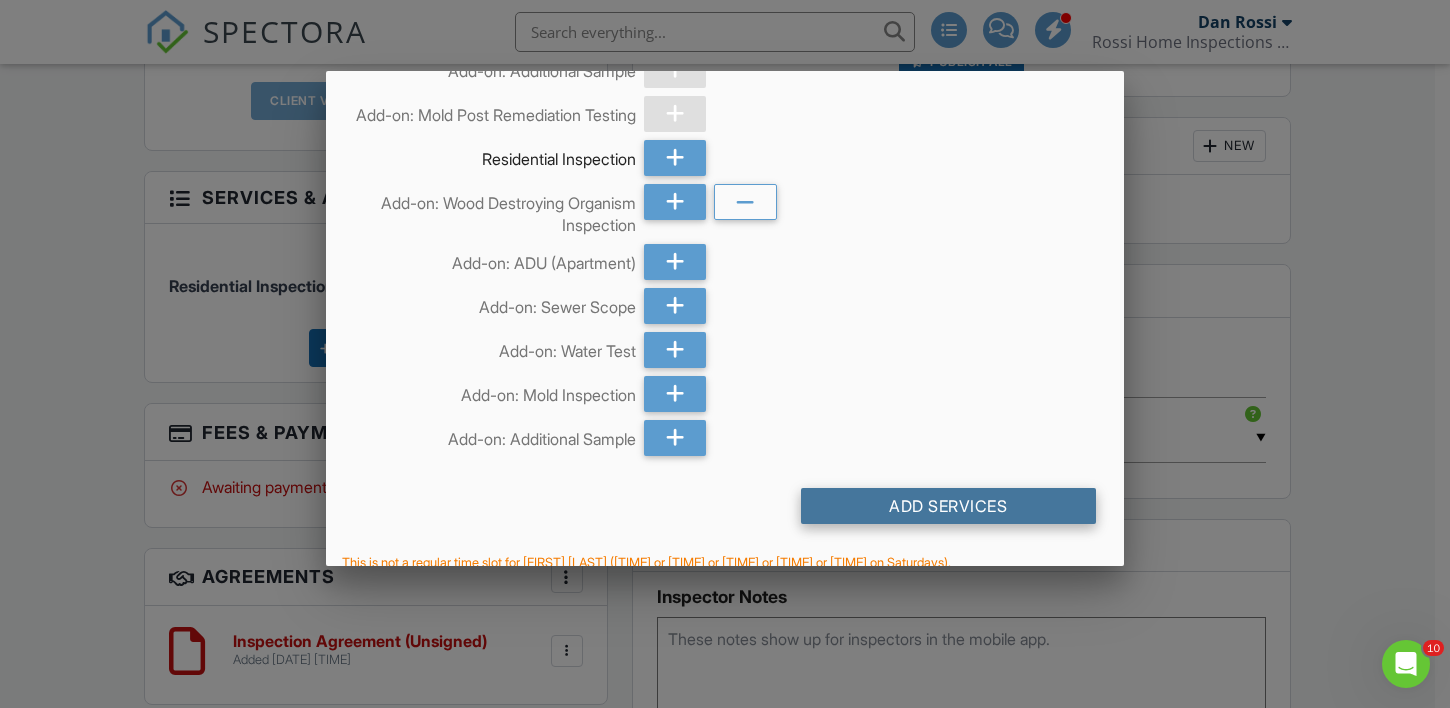 click on "Add Services" at bounding box center [948, 506] 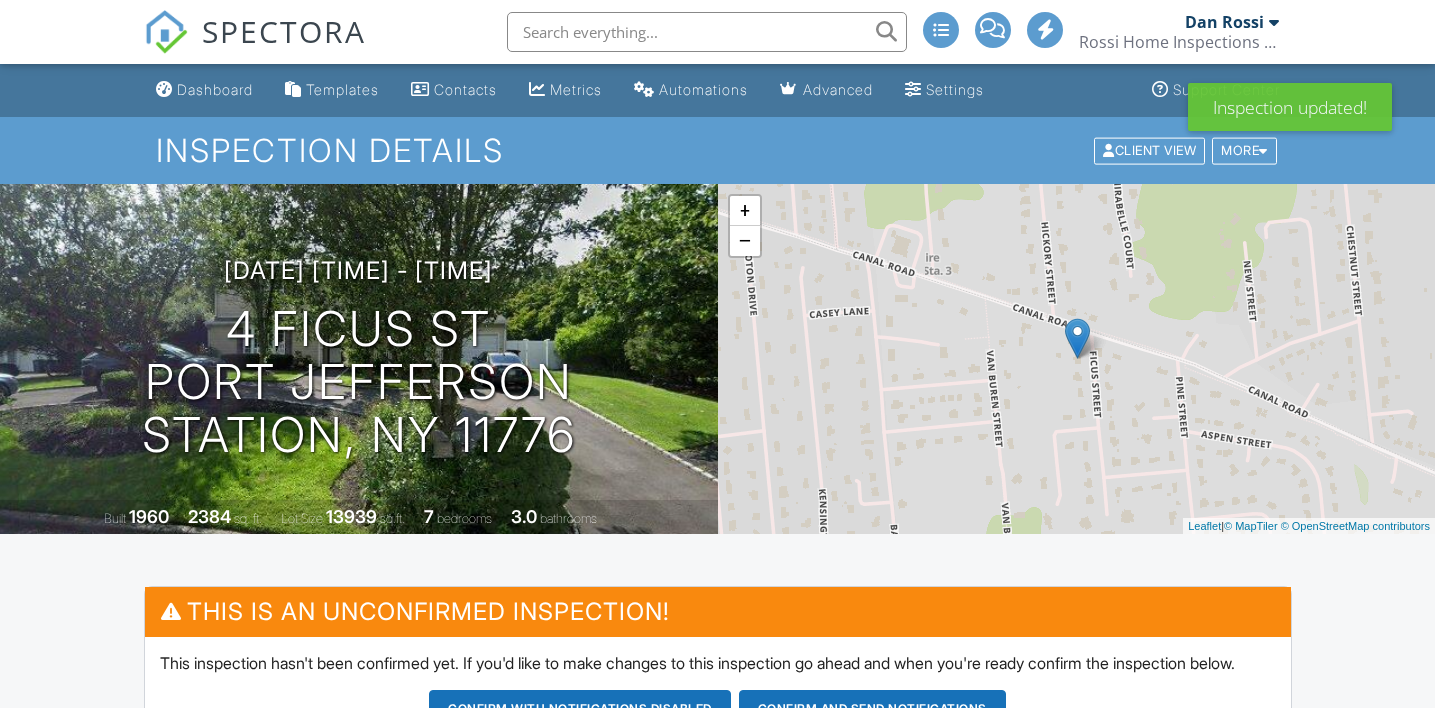 scroll, scrollTop: 0, scrollLeft: 0, axis: both 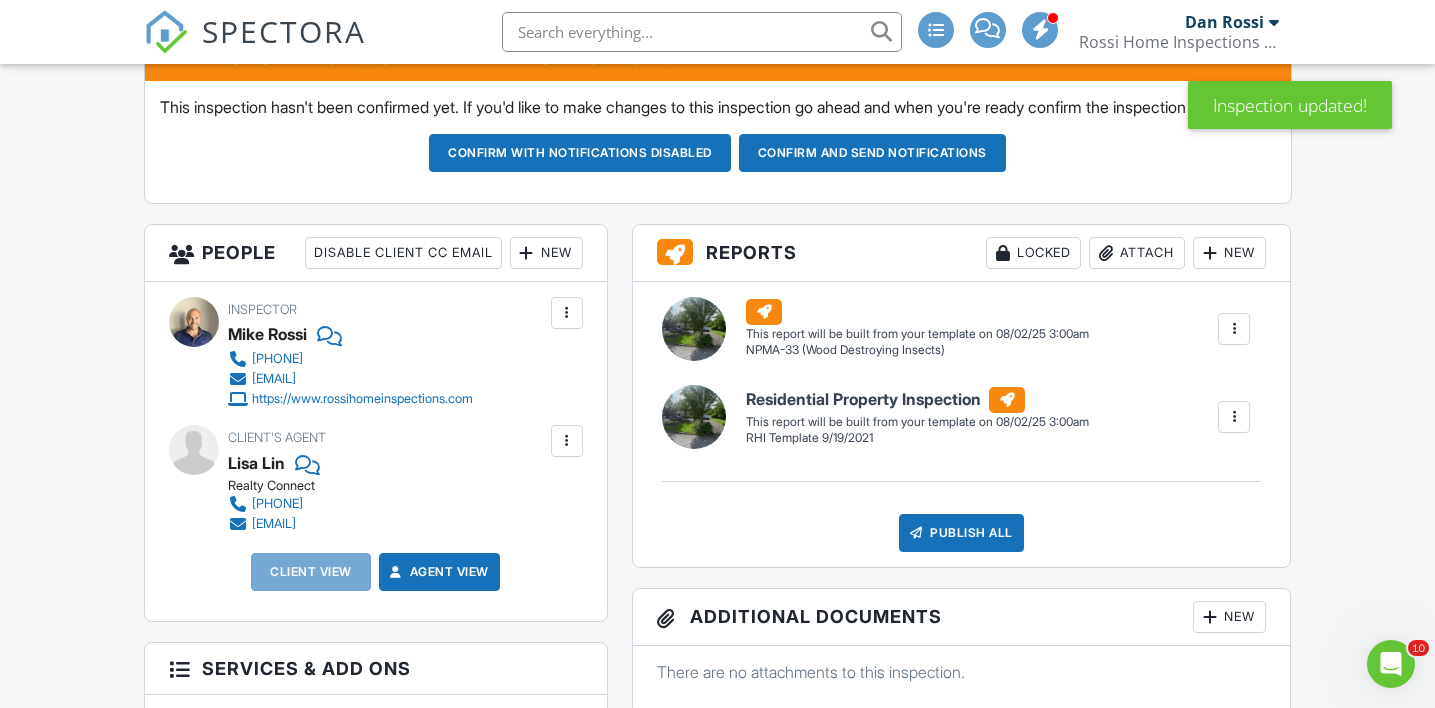 click on "New" at bounding box center [546, 253] 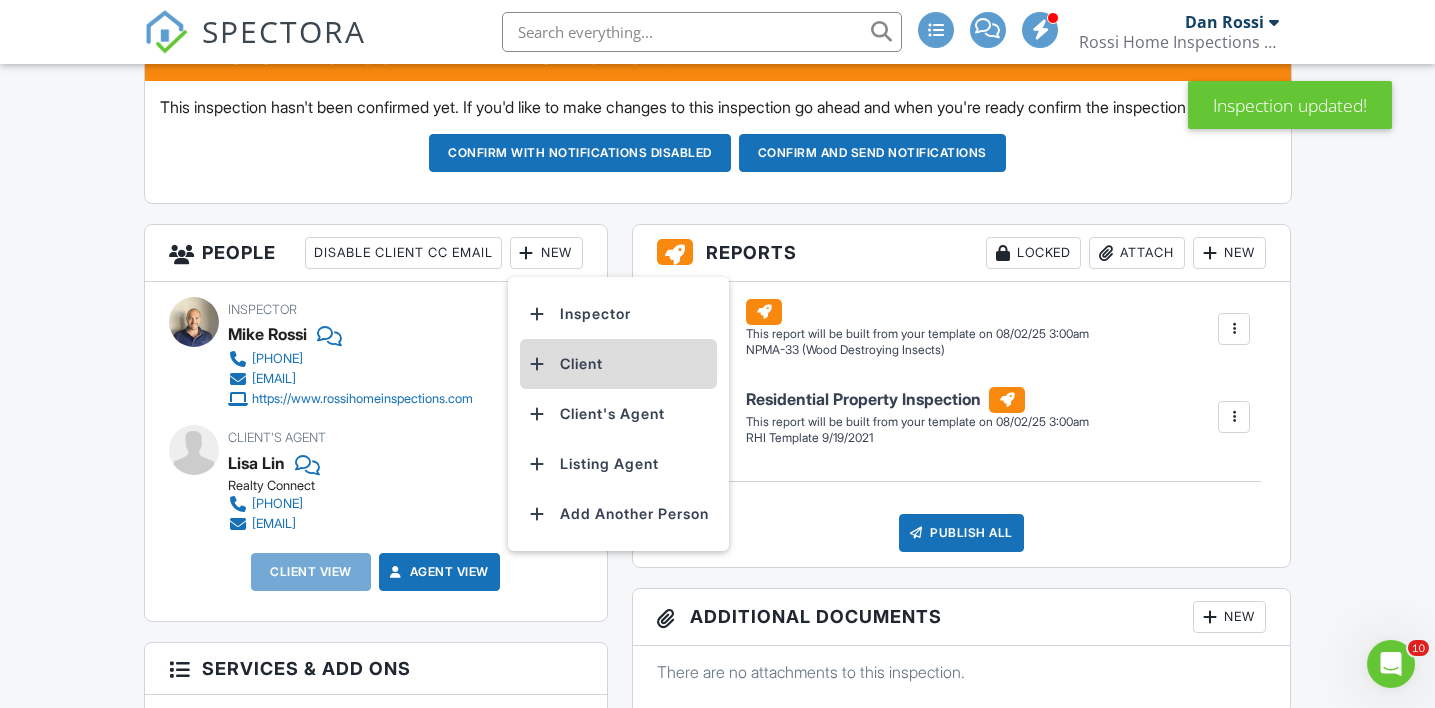 click on "Client" at bounding box center (618, 364) 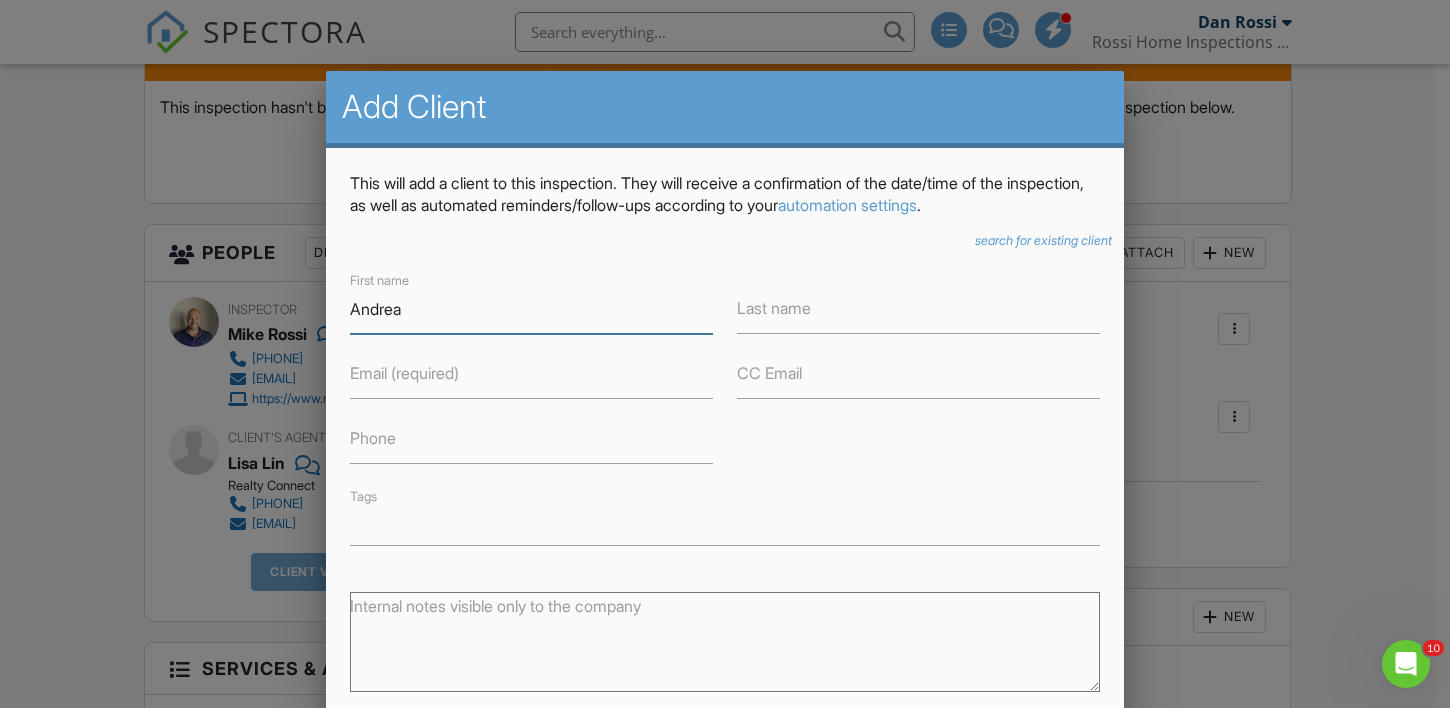 type on "Andrea" 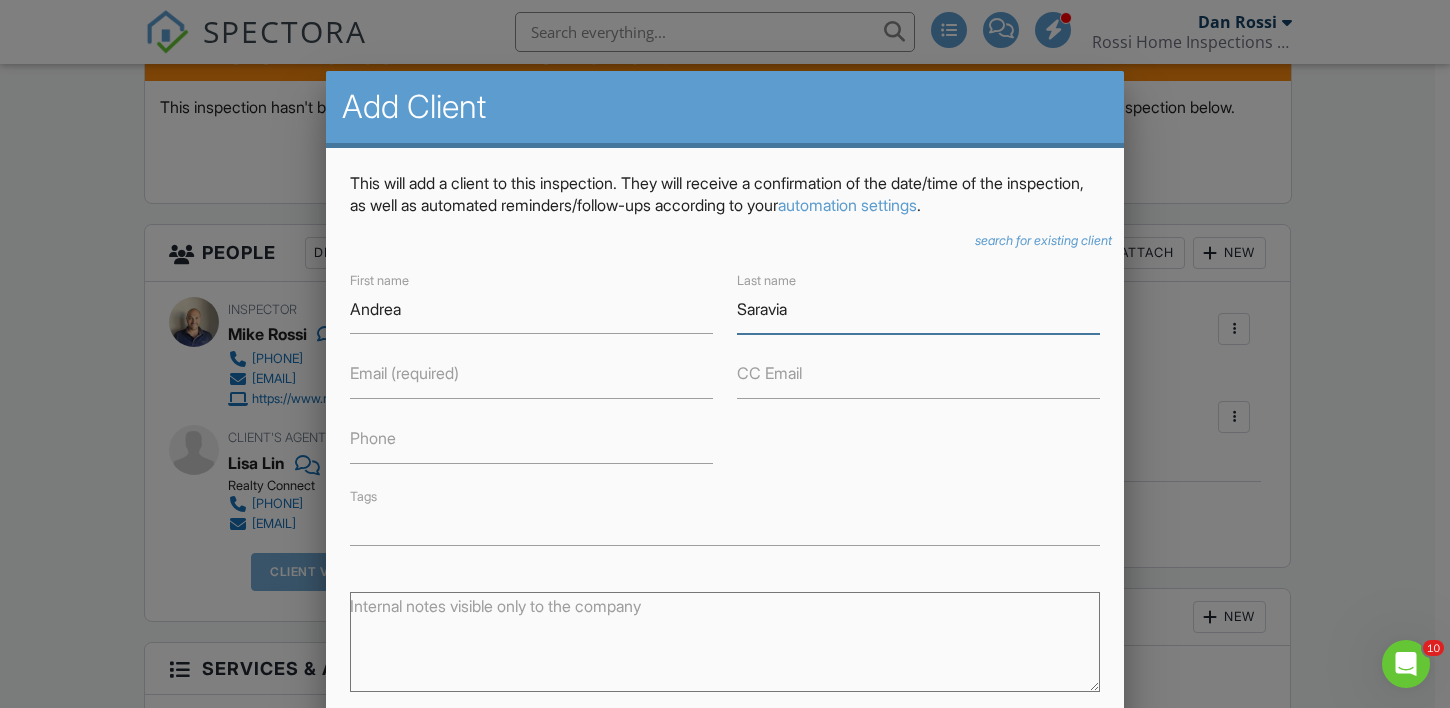 type on "Saravia" 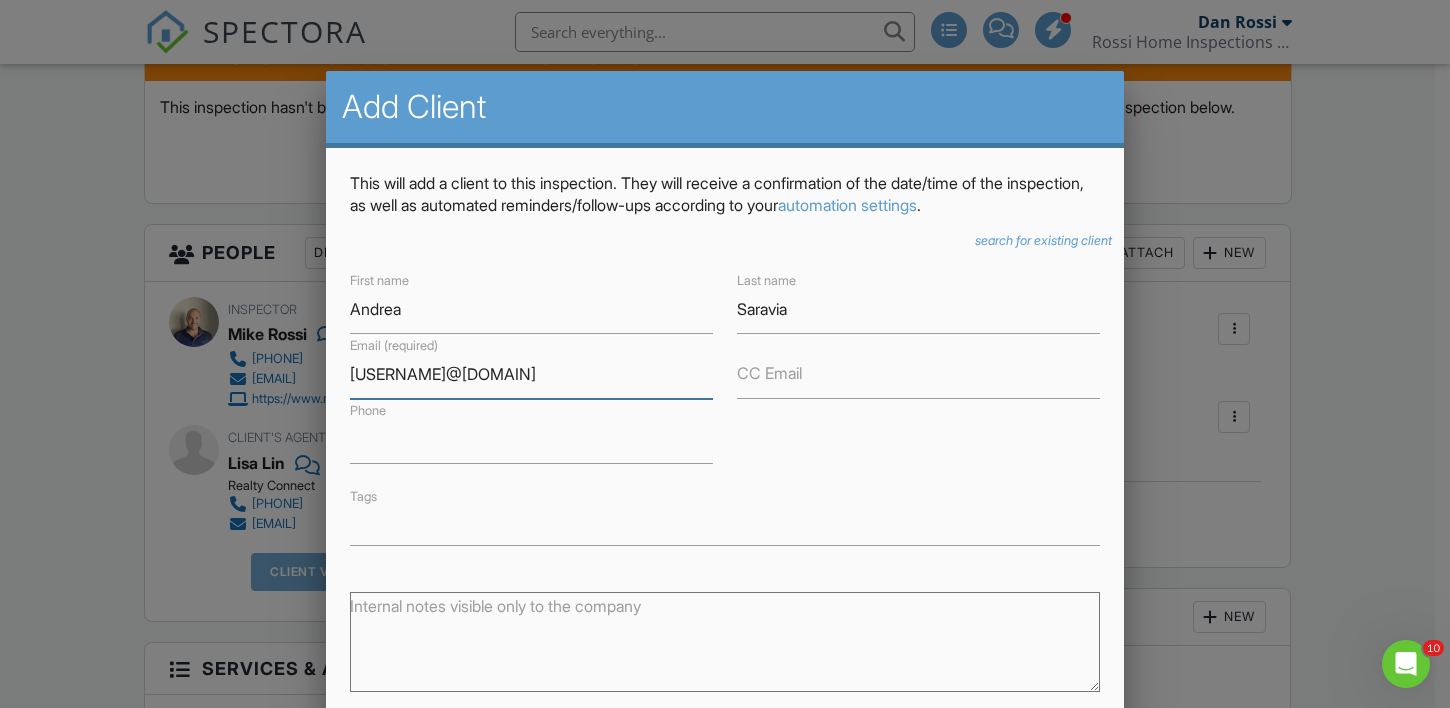 click on "saraviaandrea85@gmail.om" at bounding box center (531, 374) 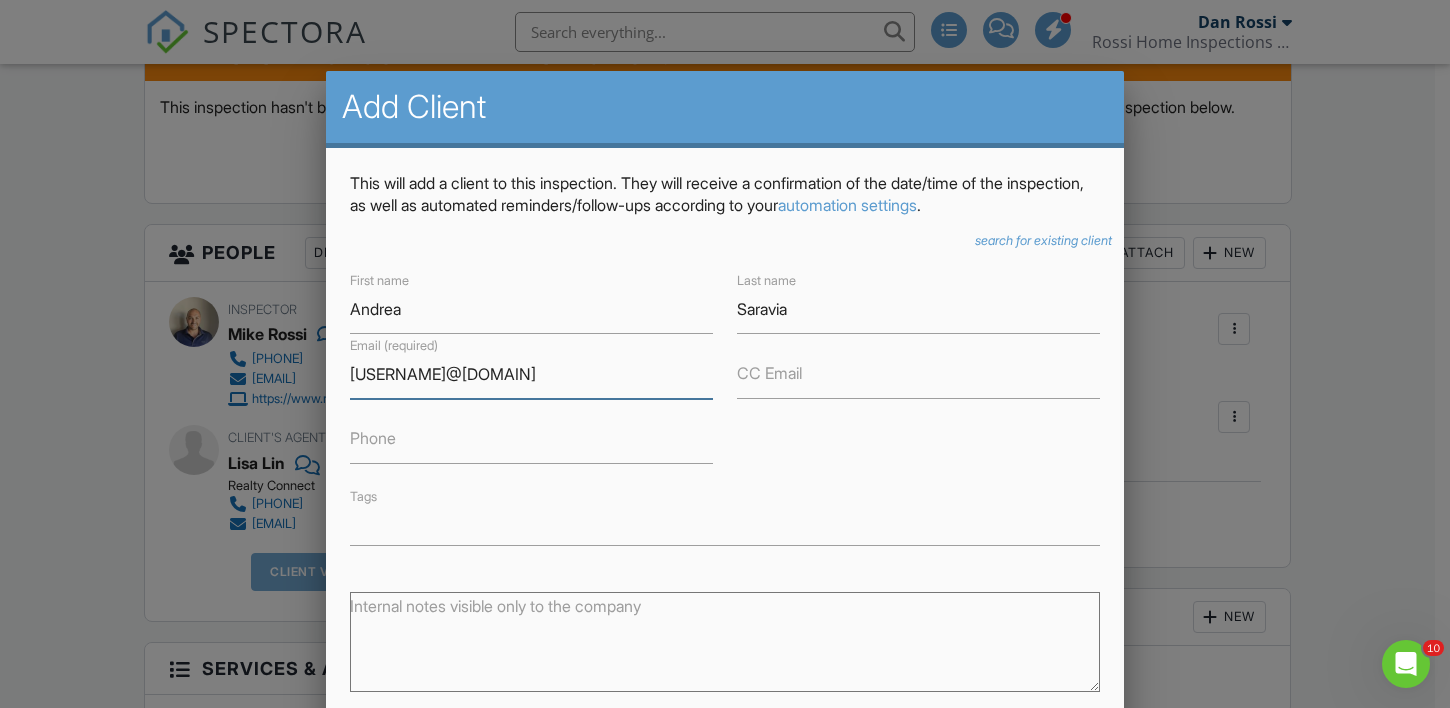type on "saraviaandrea85@[EMAIL]" 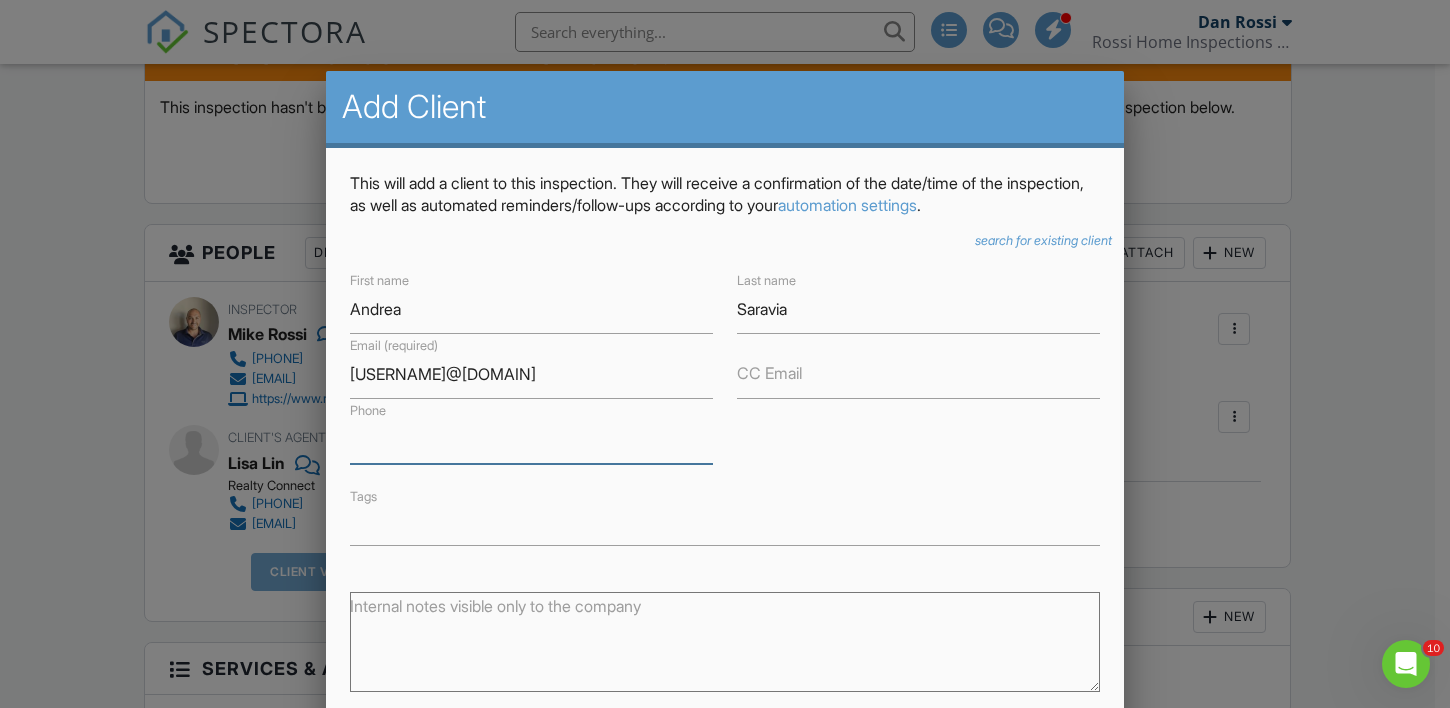 click on "Phone" at bounding box center [531, 439] 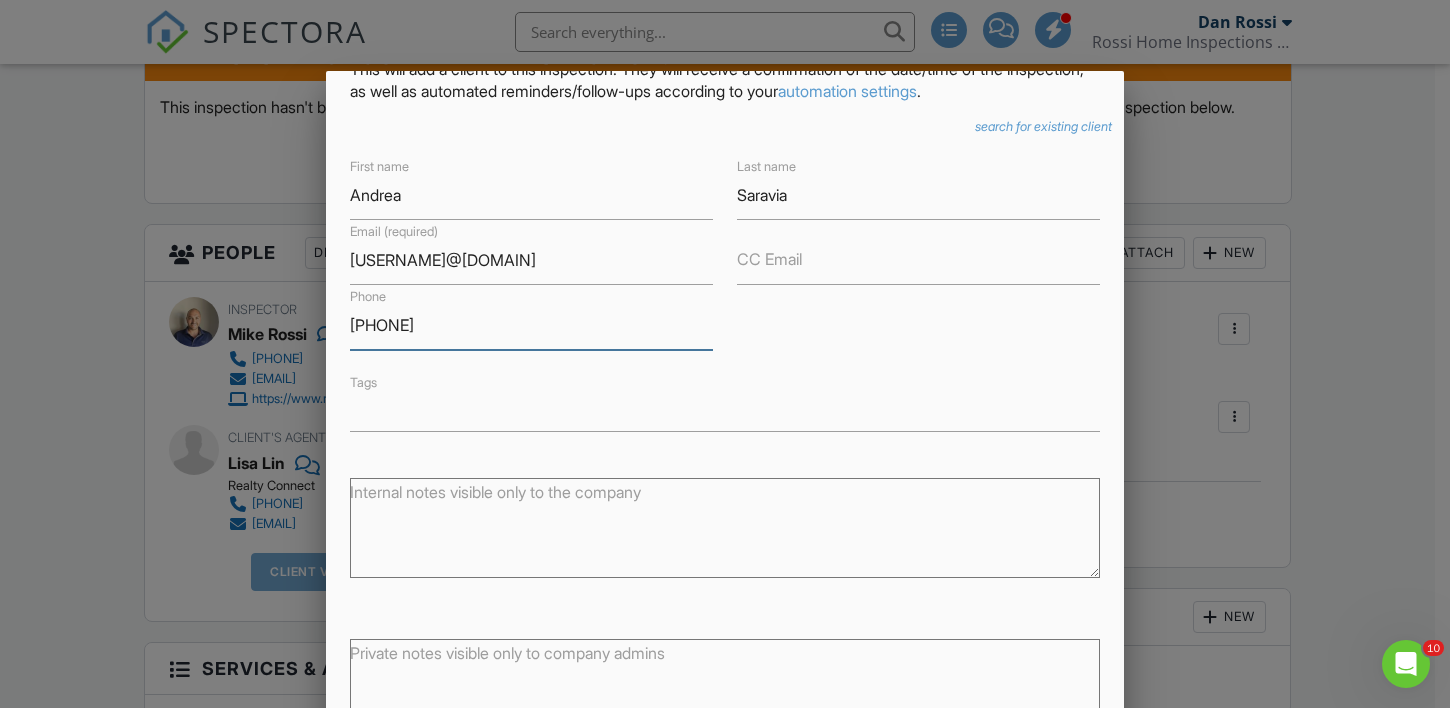 scroll, scrollTop: 118, scrollLeft: 0, axis: vertical 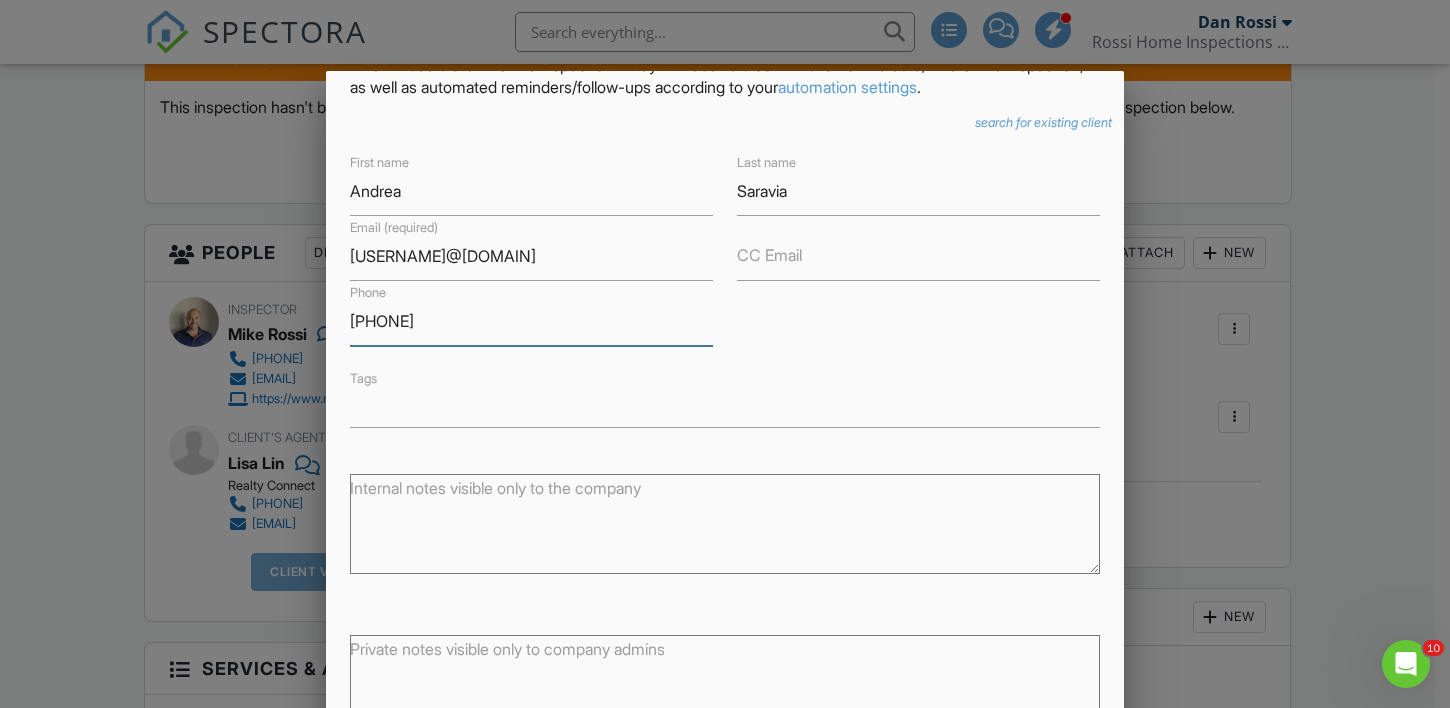 click on "516-996=4374" at bounding box center (531, 321) 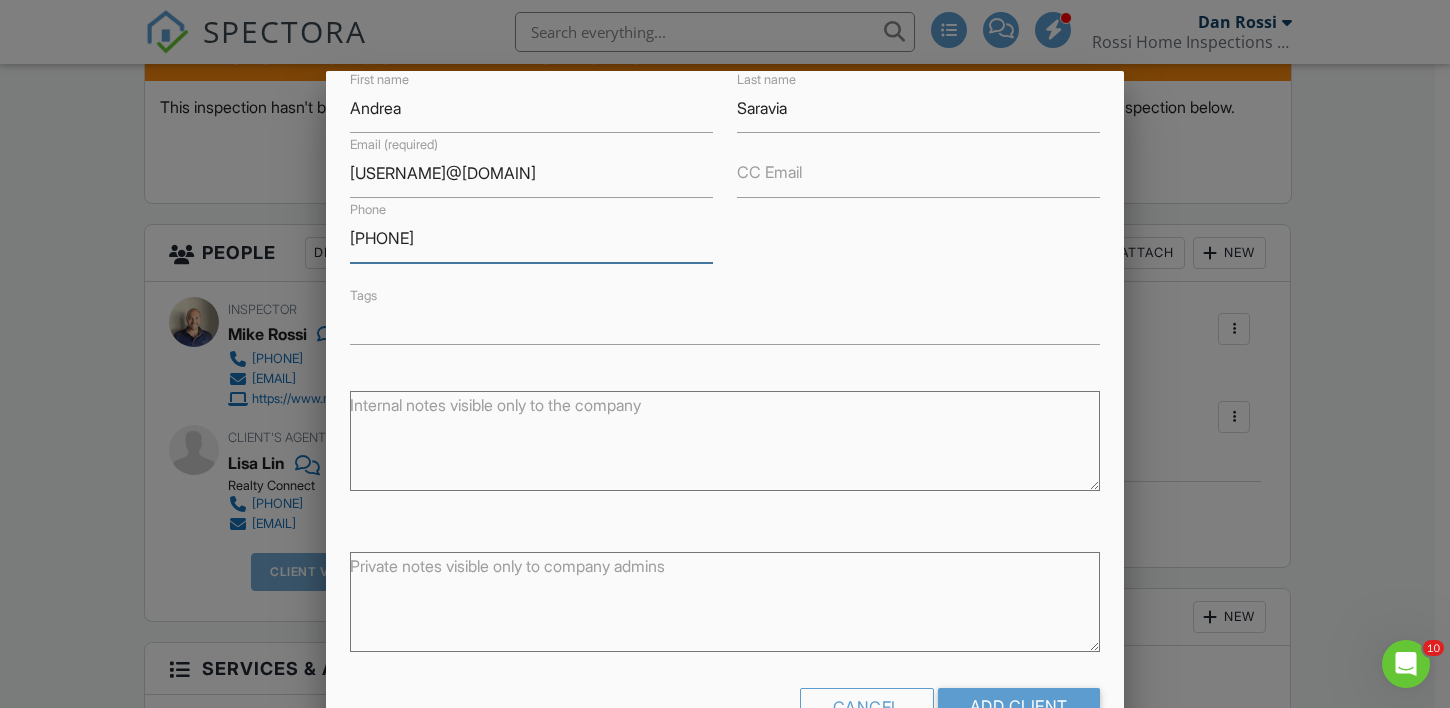 scroll, scrollTop: 219, scrollLeft: 0, axis: vertical 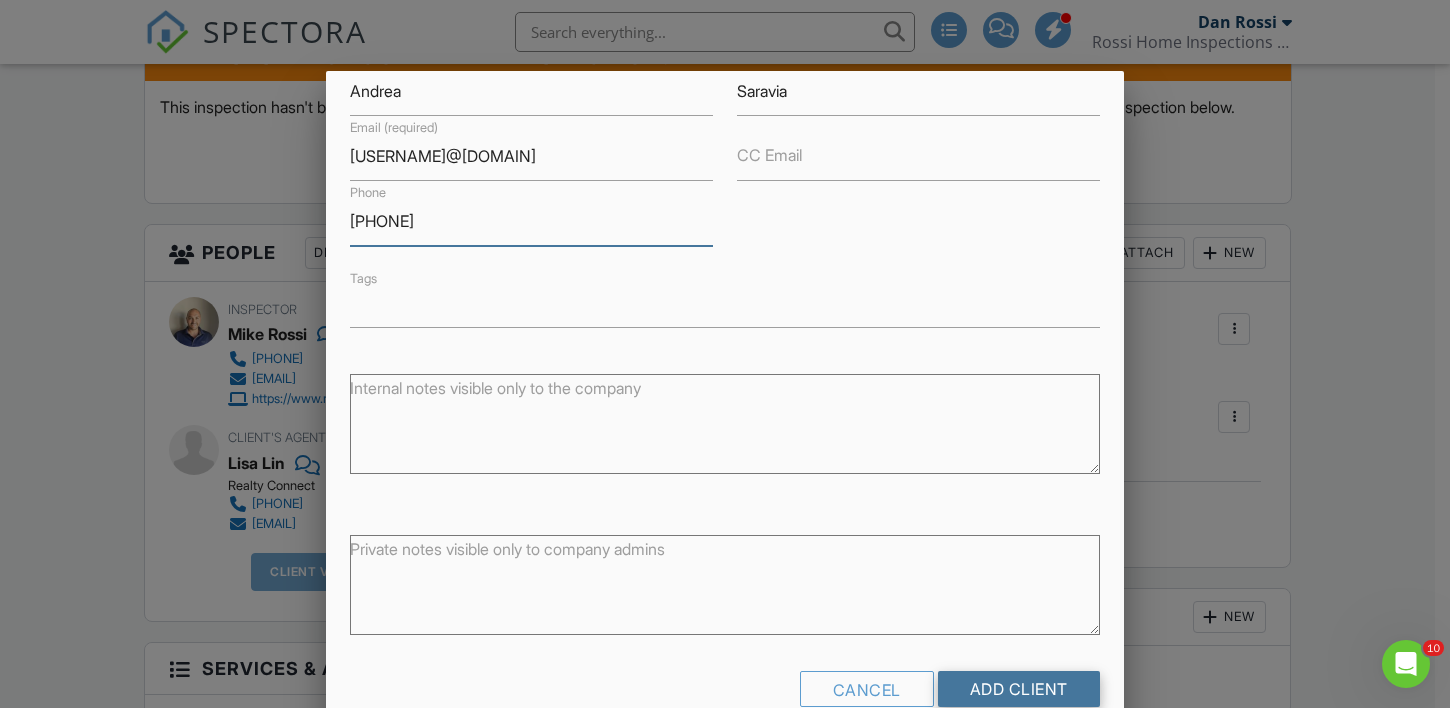 type on "[PHONE]" 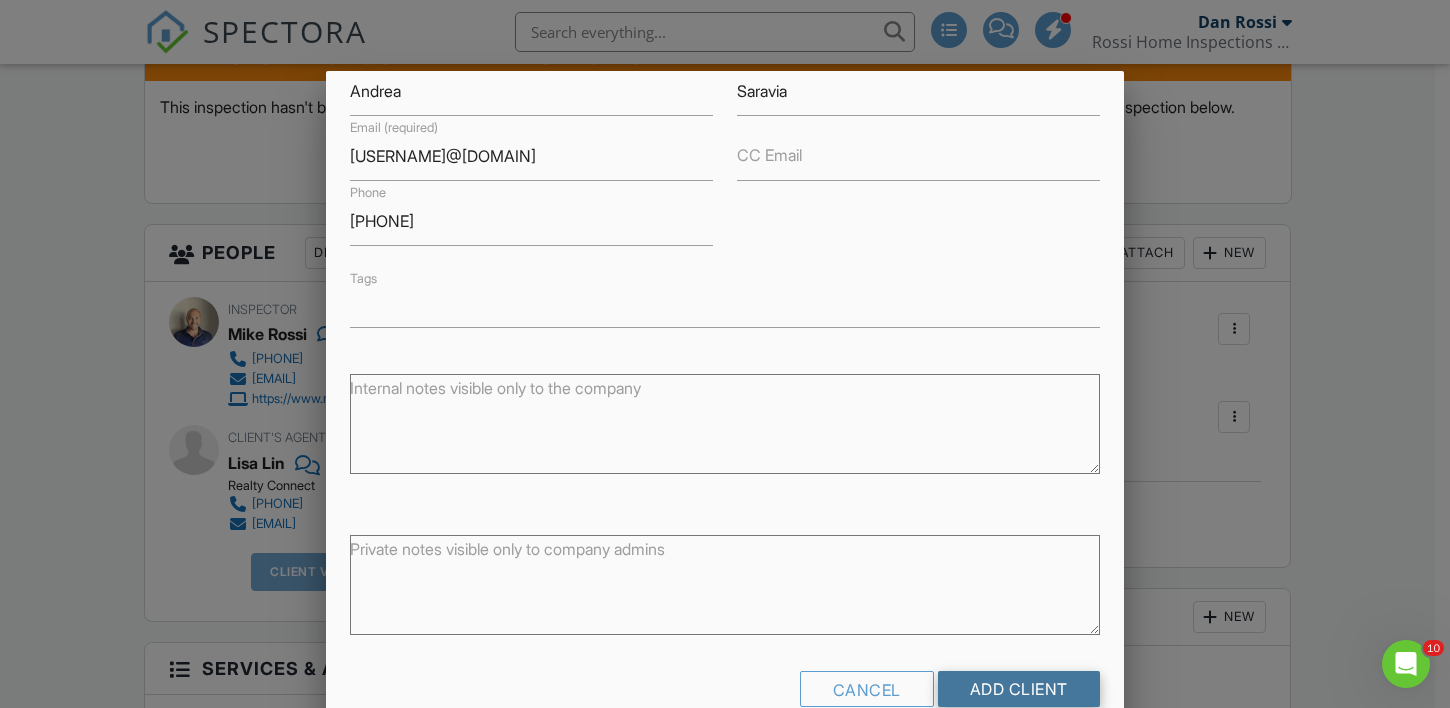 click on "Add Client" at bounding box center (1019, 689) 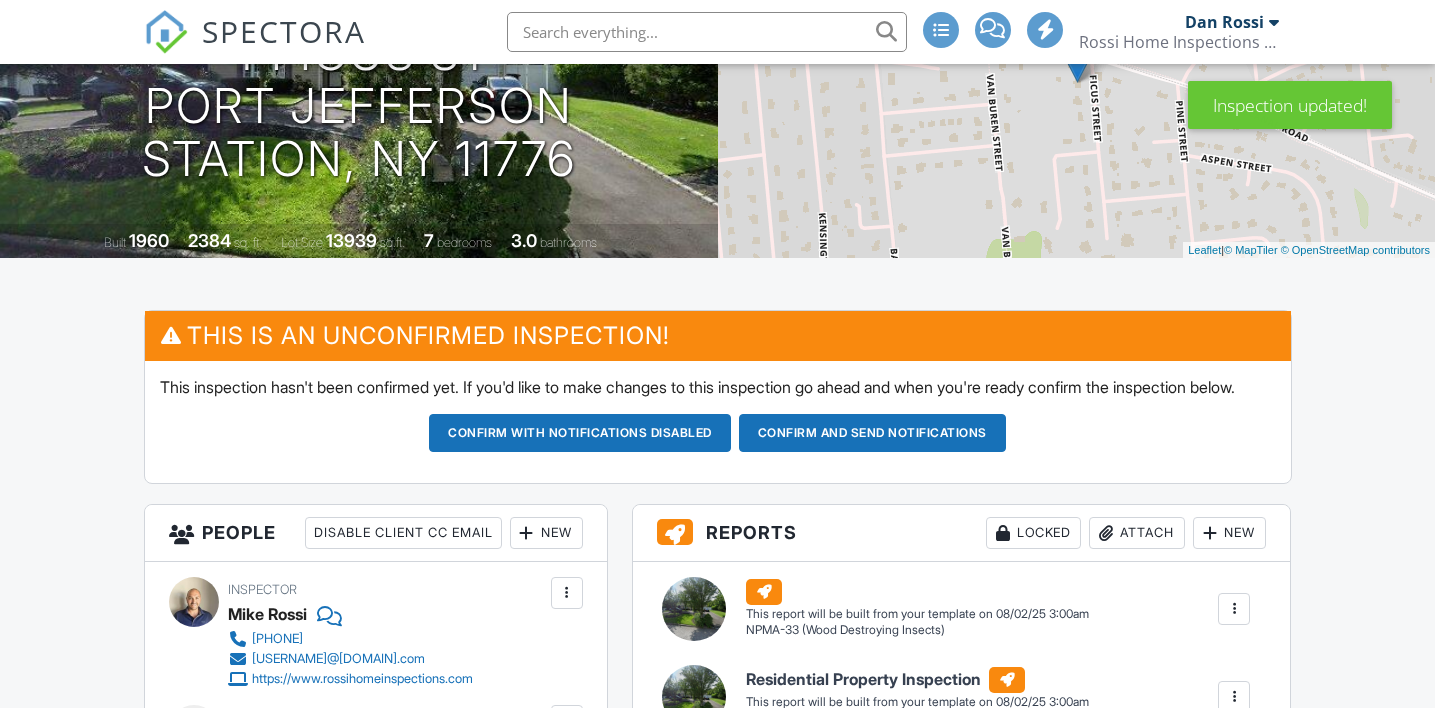scroll, scrollTop: 0, scrollLeft: 0, axis: both 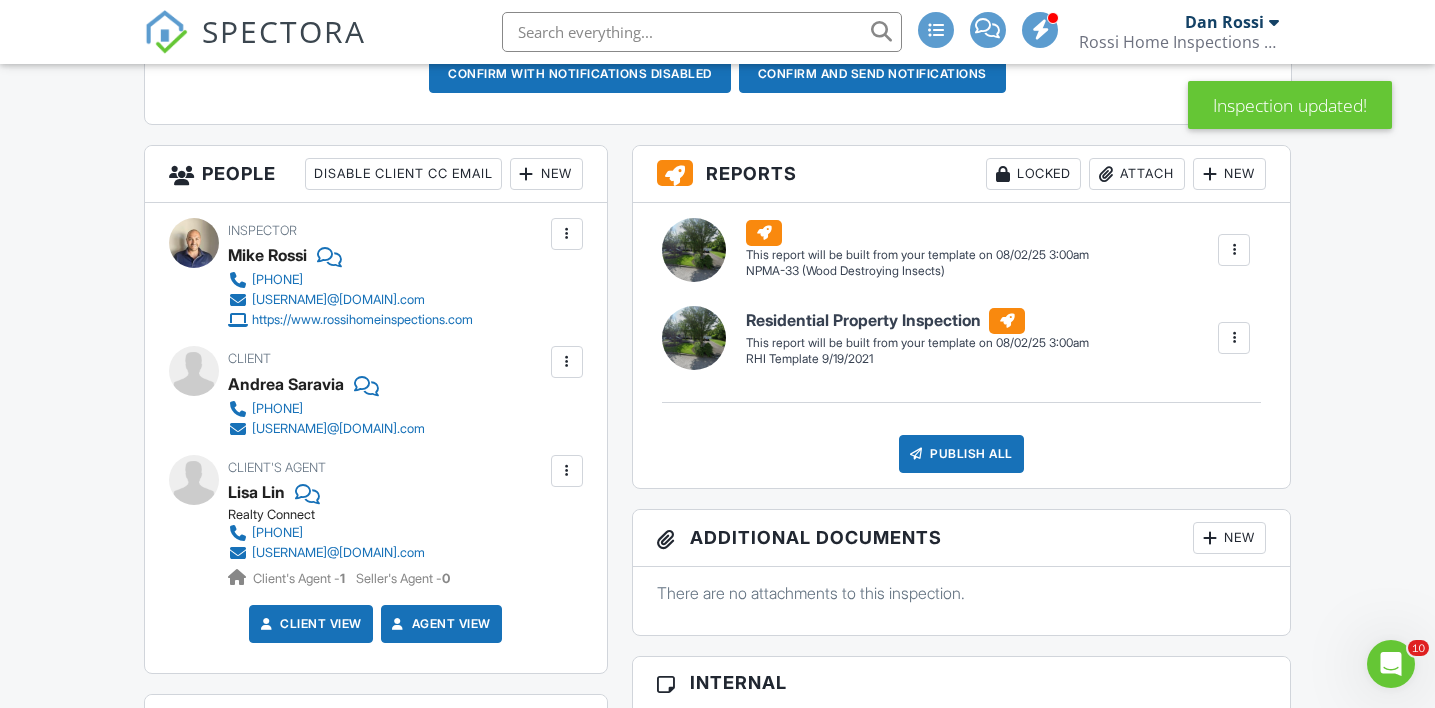 click on "New" at bounding box center [546, 174] 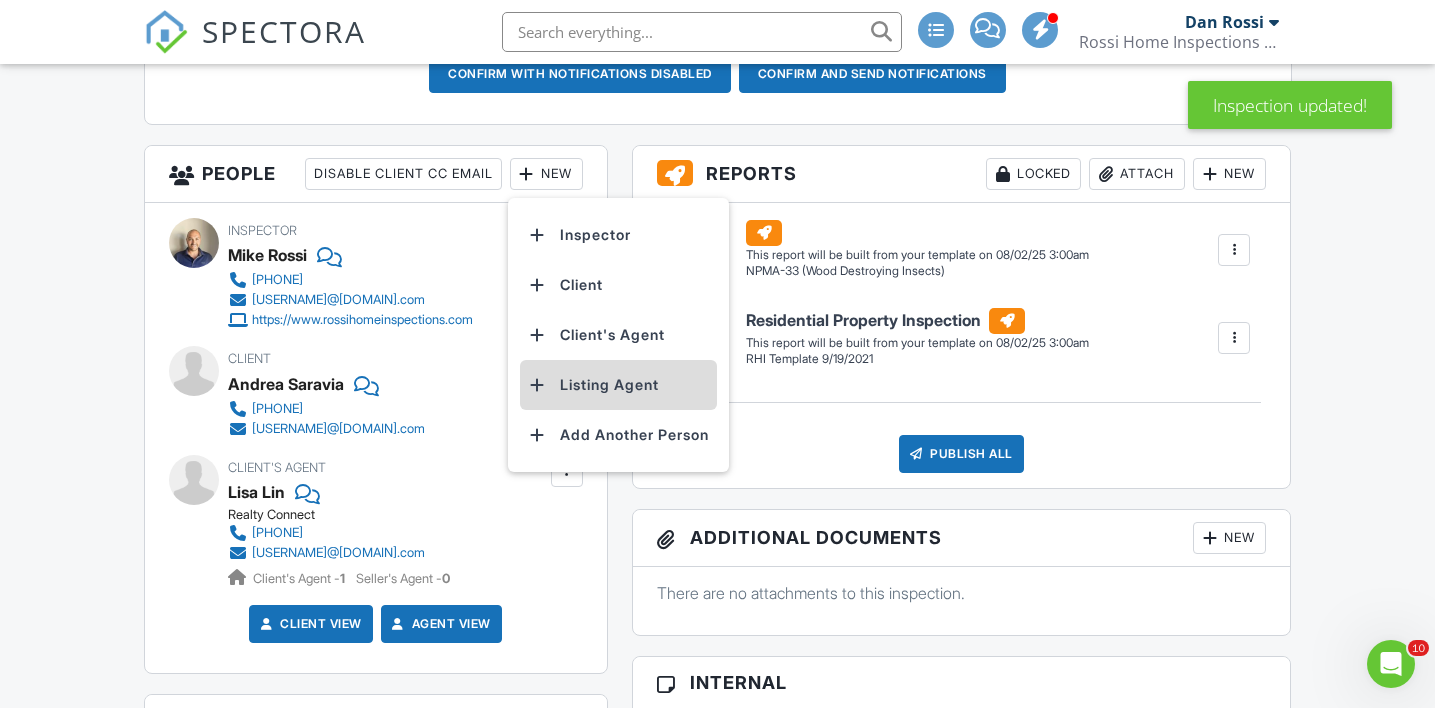 click on "Listing Agent" at bounding box center (618, 385) 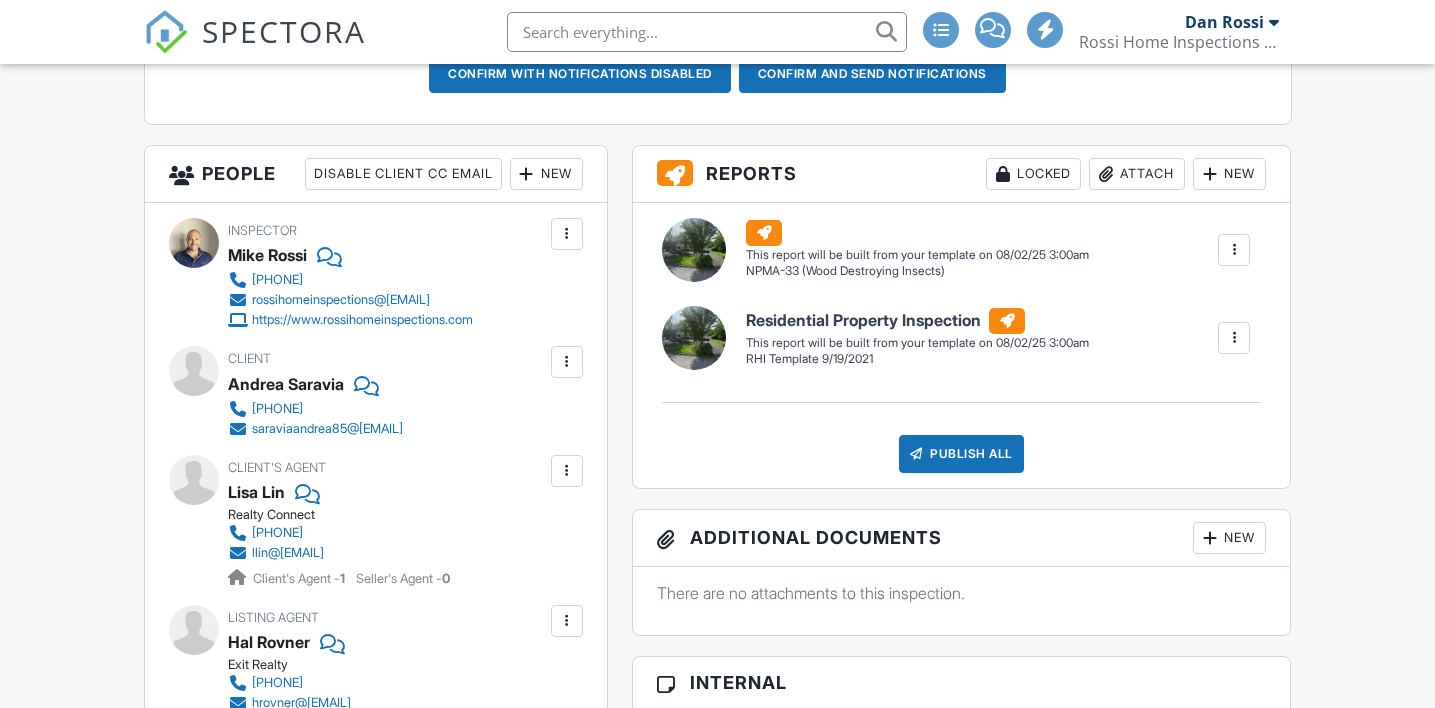 scroll, scrollTop: 764, scrollLeft: 0, axis: vertical 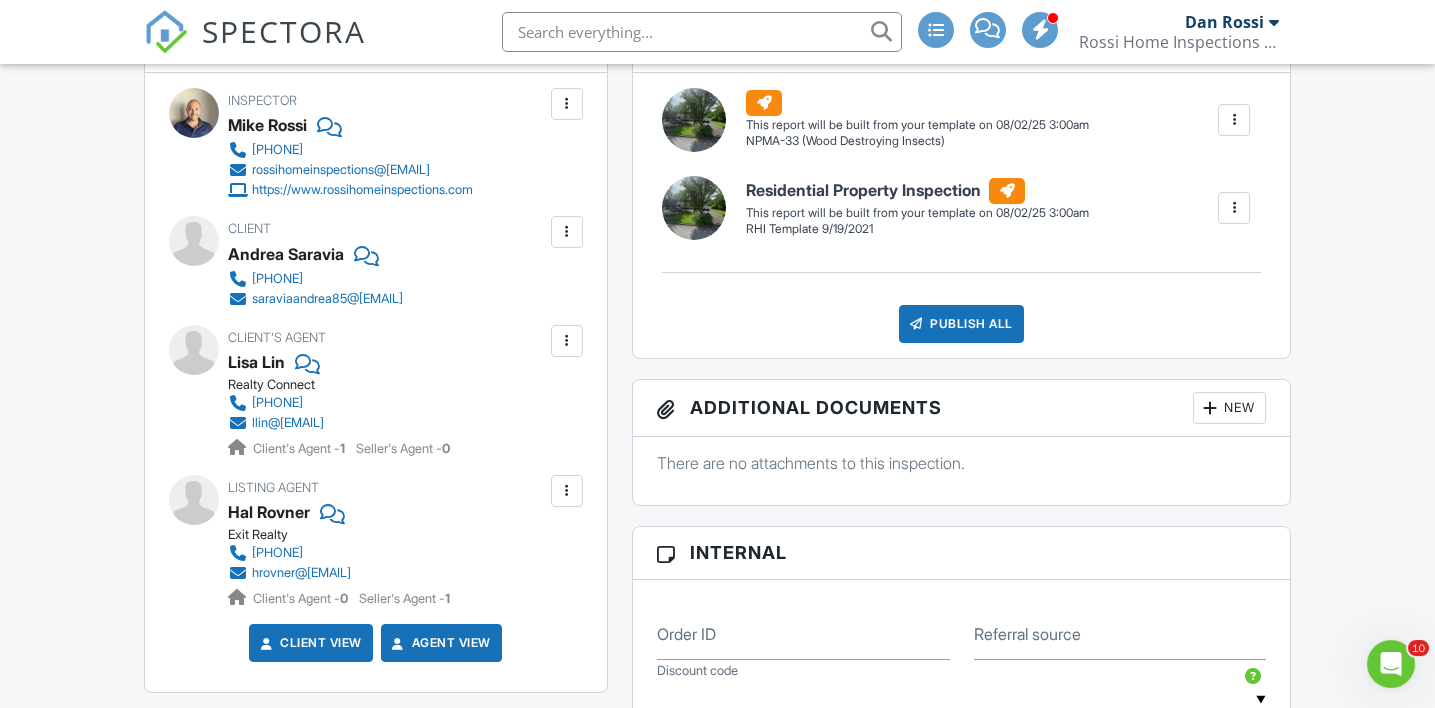 click on "New" at bounding box center [546, 44] 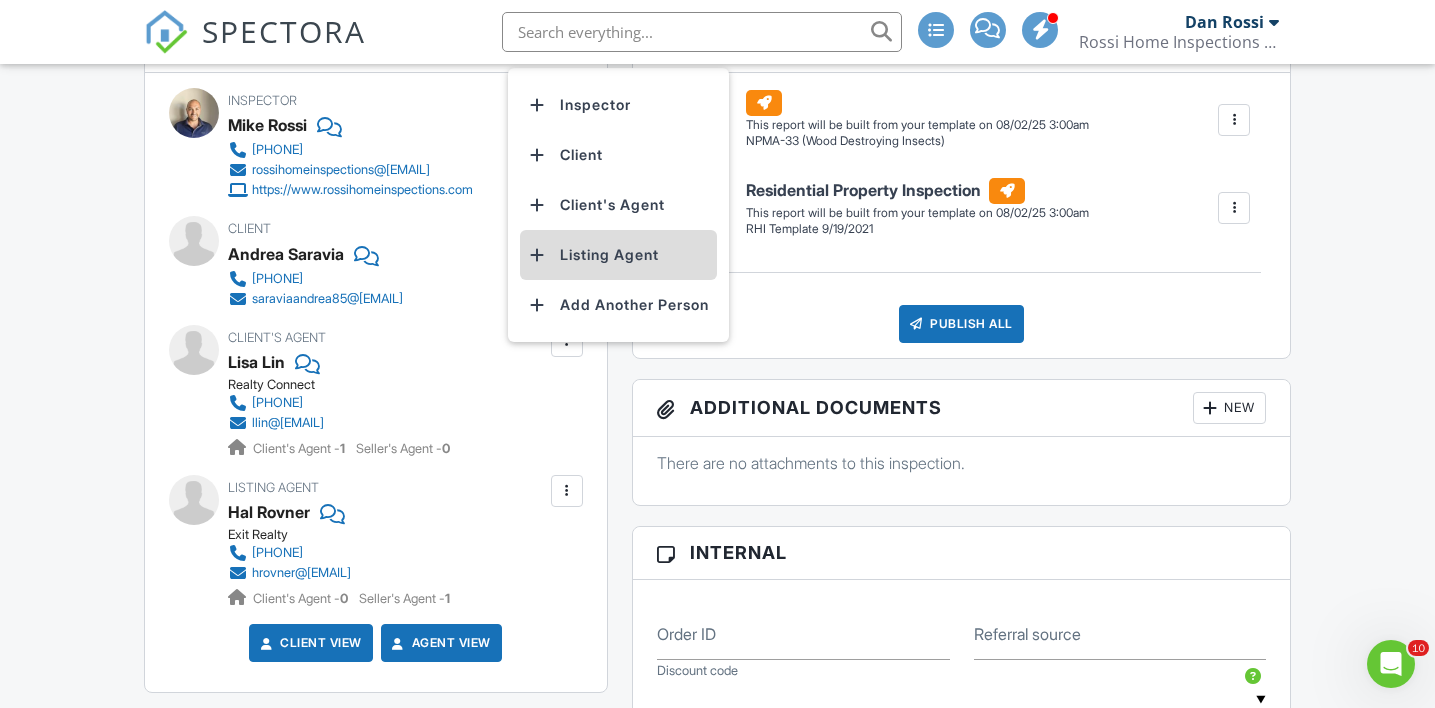 click on "Listing Agent" at bounding box center (618, 255) 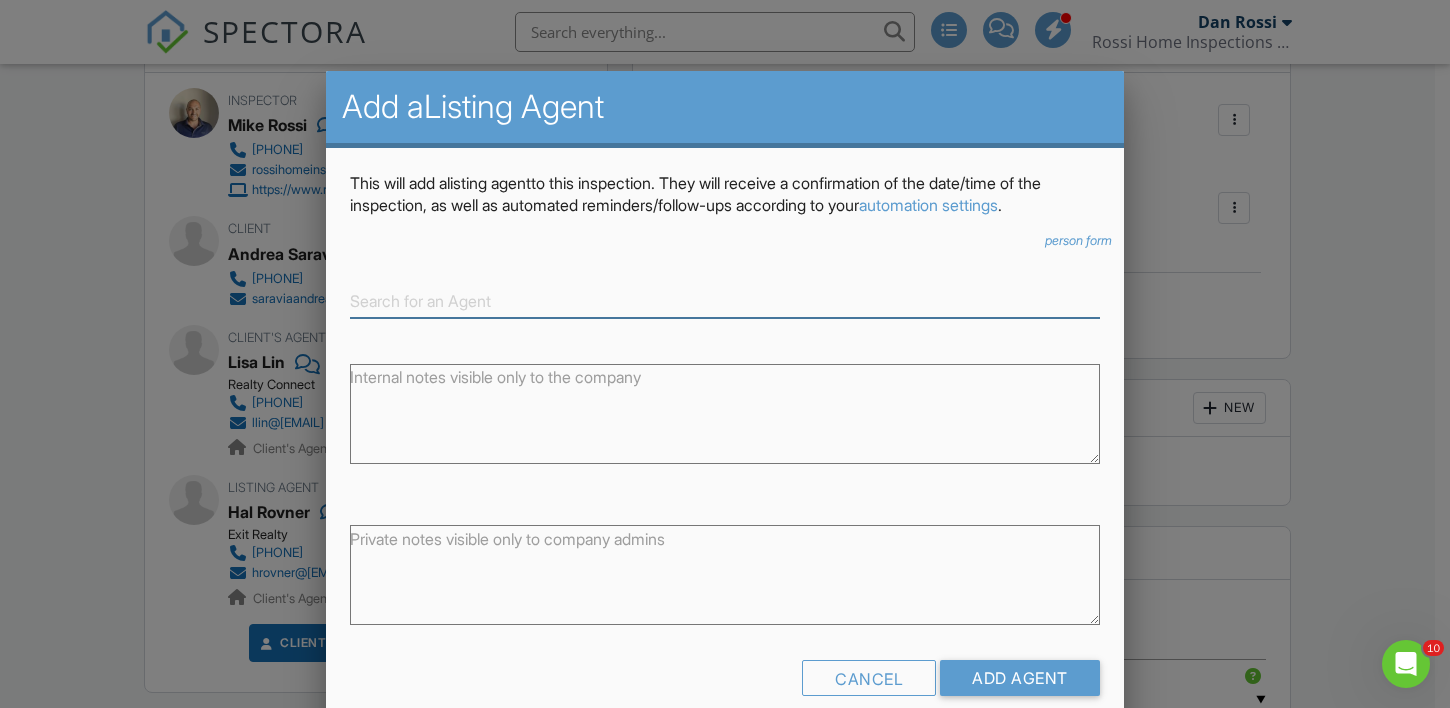 click at bounding box center [725, 301] 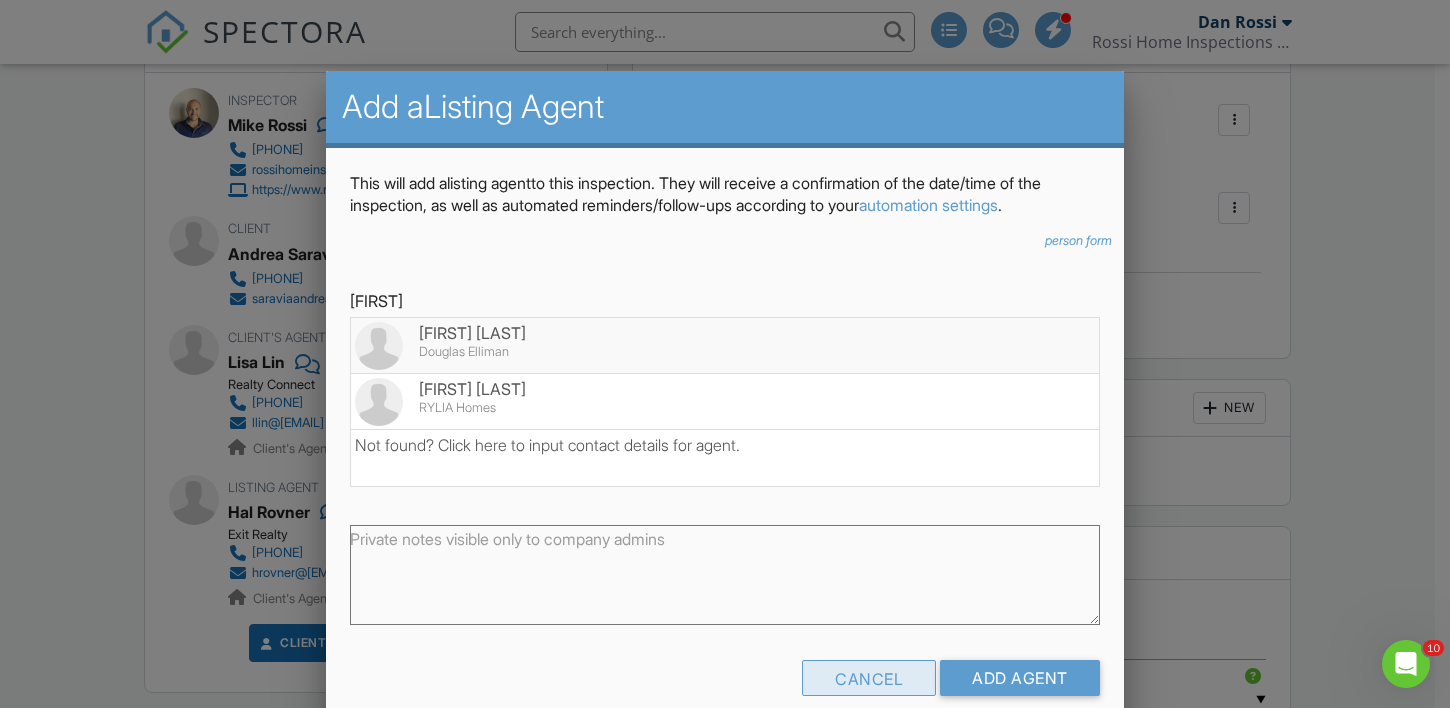 type on "vincent" 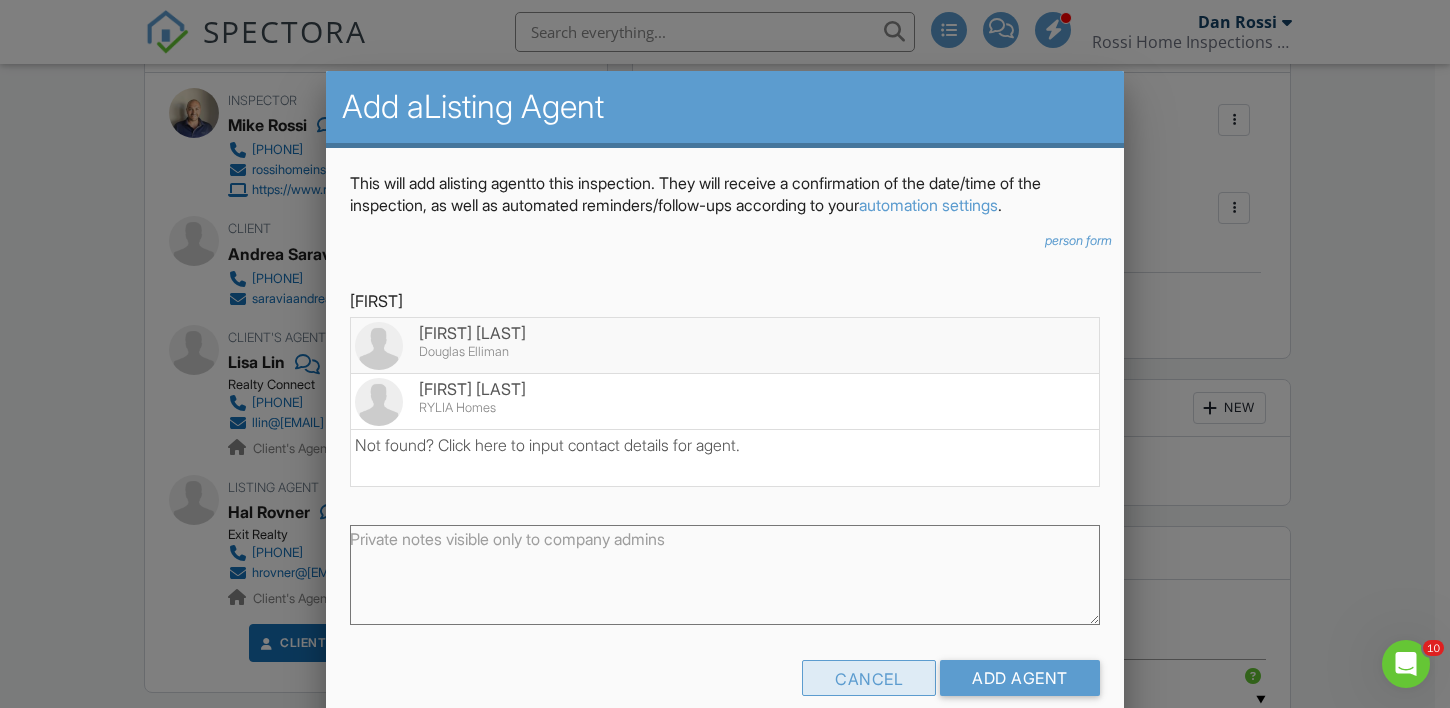 click on "Cancel" at bounding box center [869, 678] 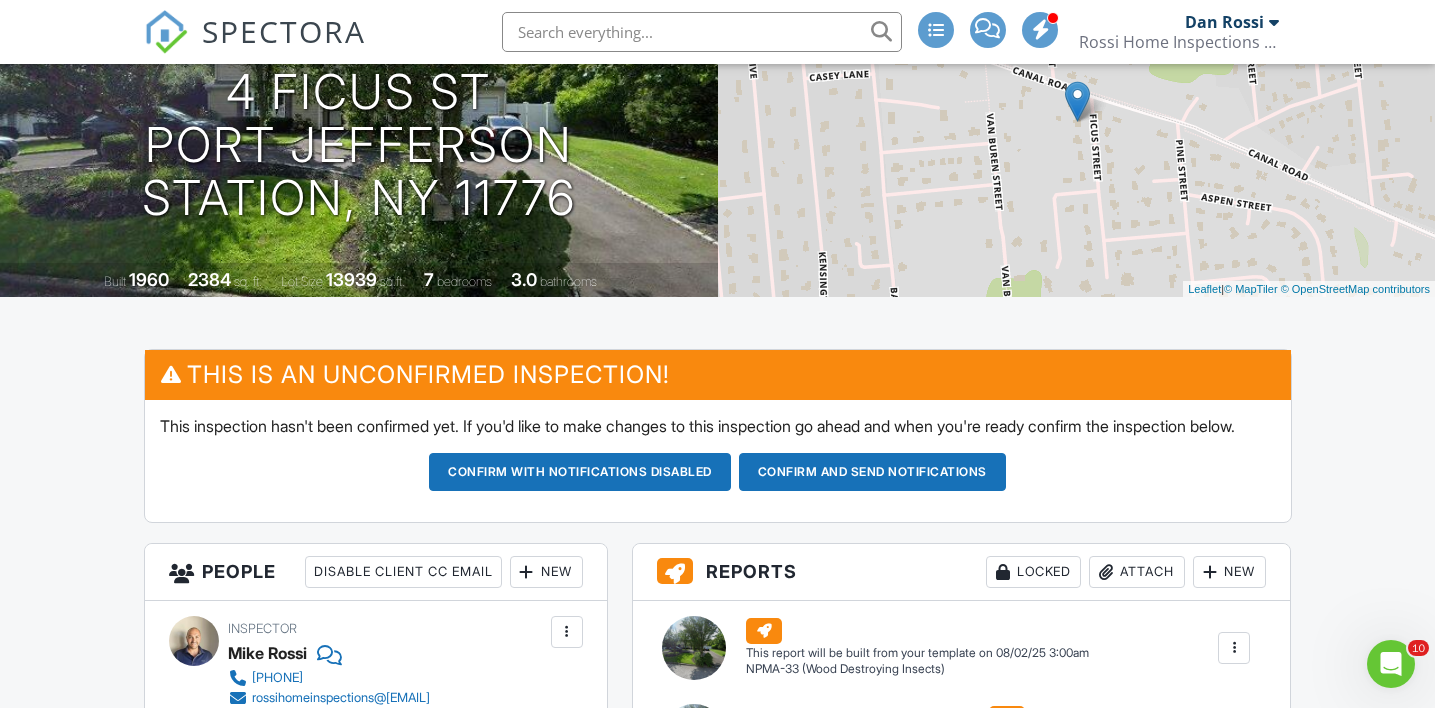 scroll, scrollTop: 231, scrollLeft: 0, axis: vertical 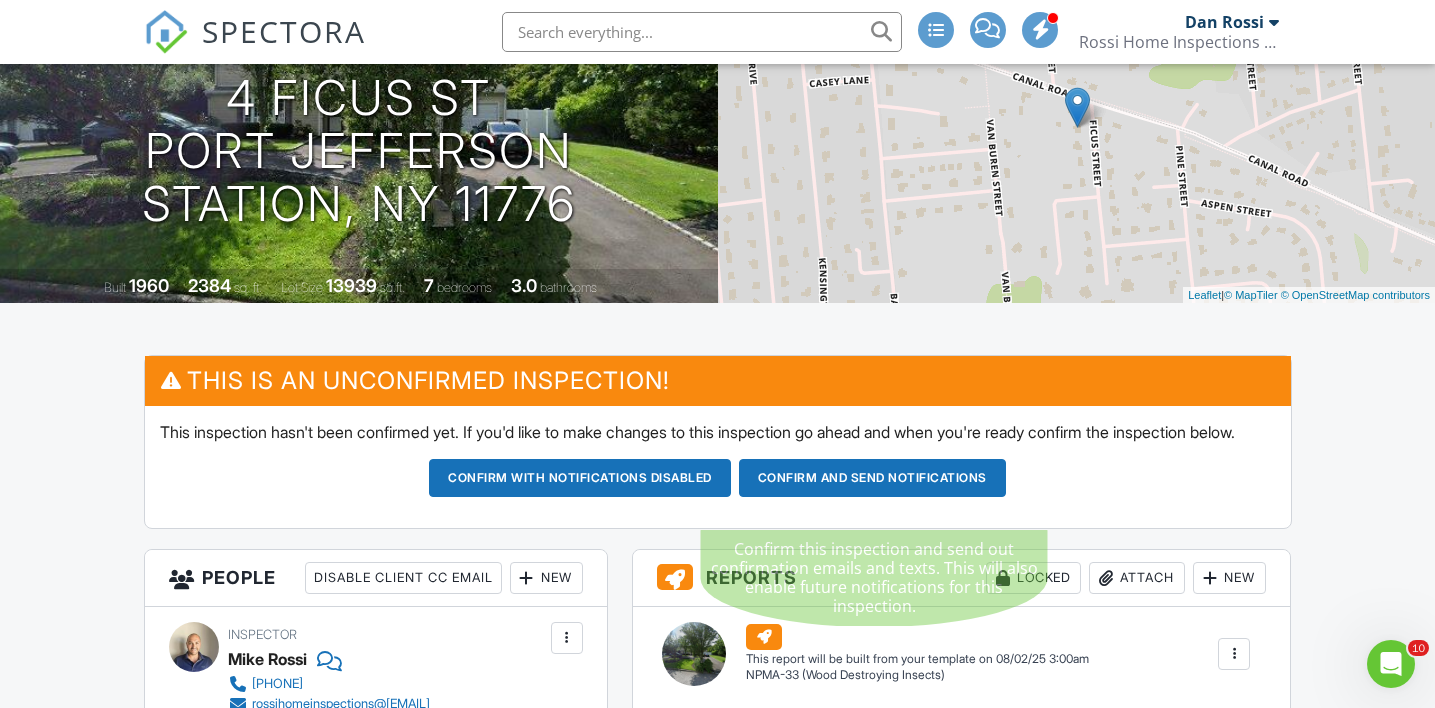 click on "Confirm and send notifications" at bounding box center [580, 478] 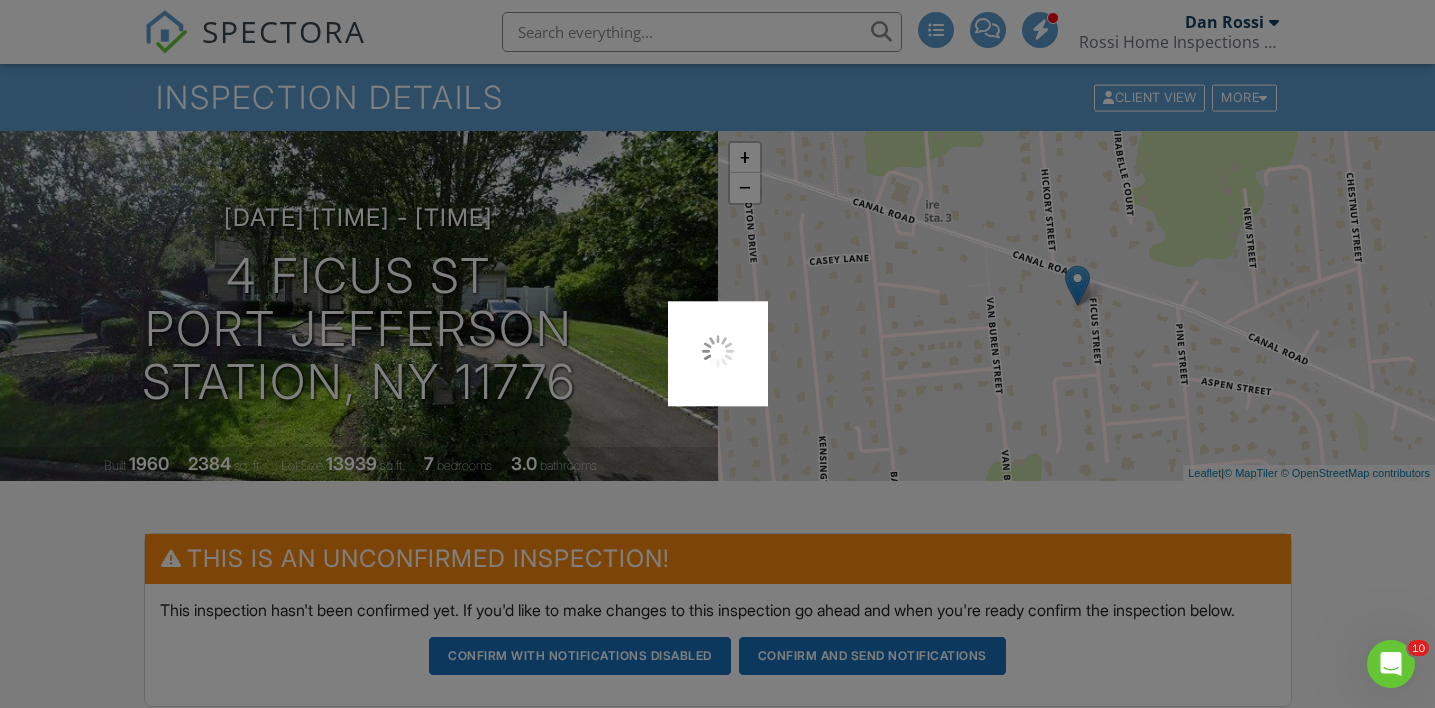 scroll, scrollTop: 0, scrollLeft: 0, axis: both 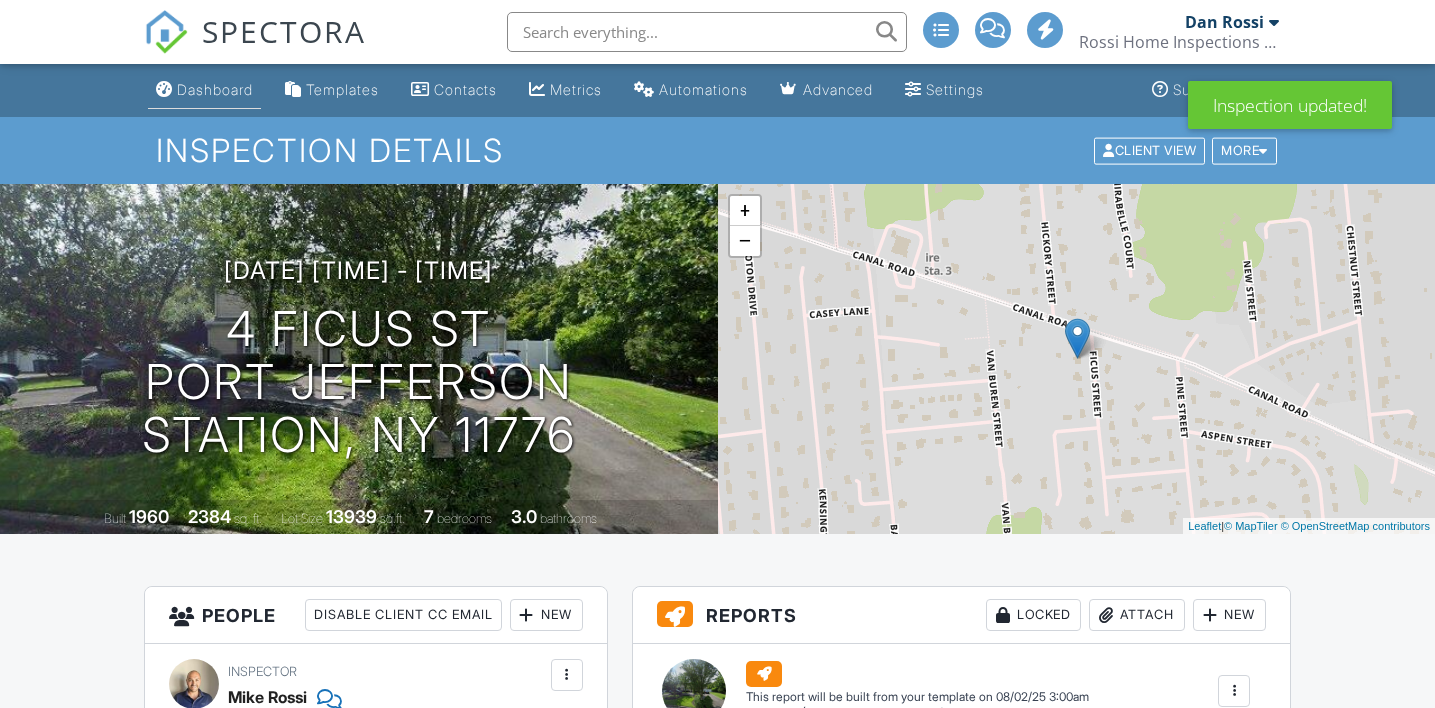 click on "Dashboard" at bounding box center (204, 90) 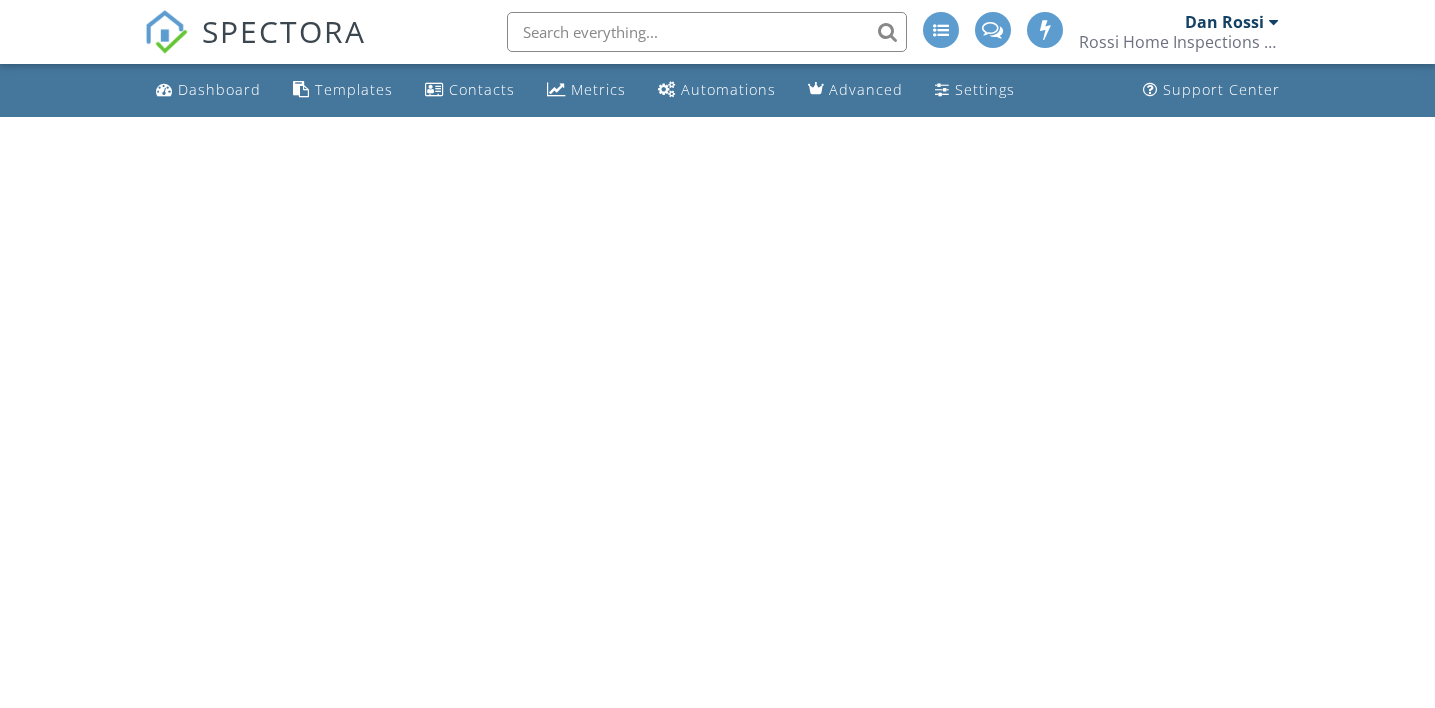 scroll, scrollTop: 0, scrollLeft: 0, axis: both 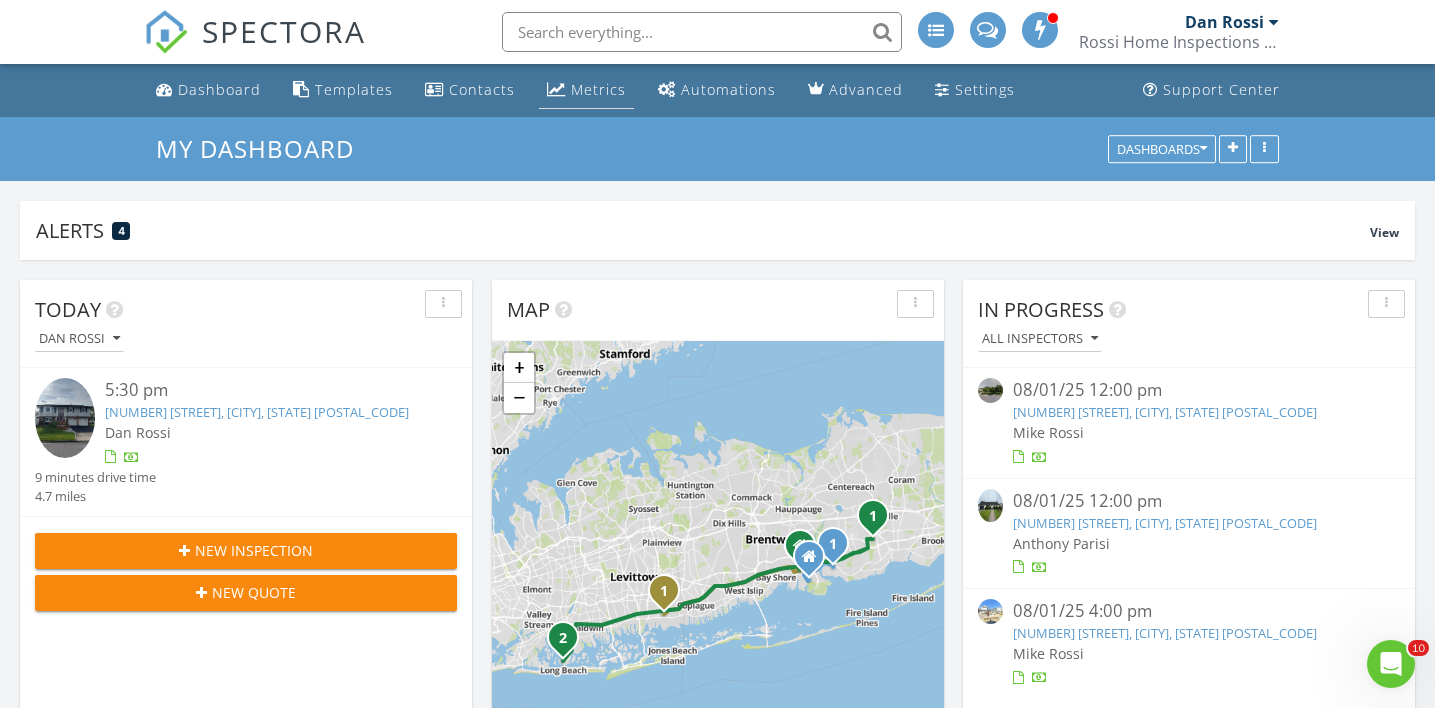 click on "Metrics" at bounding box center (586, 90) 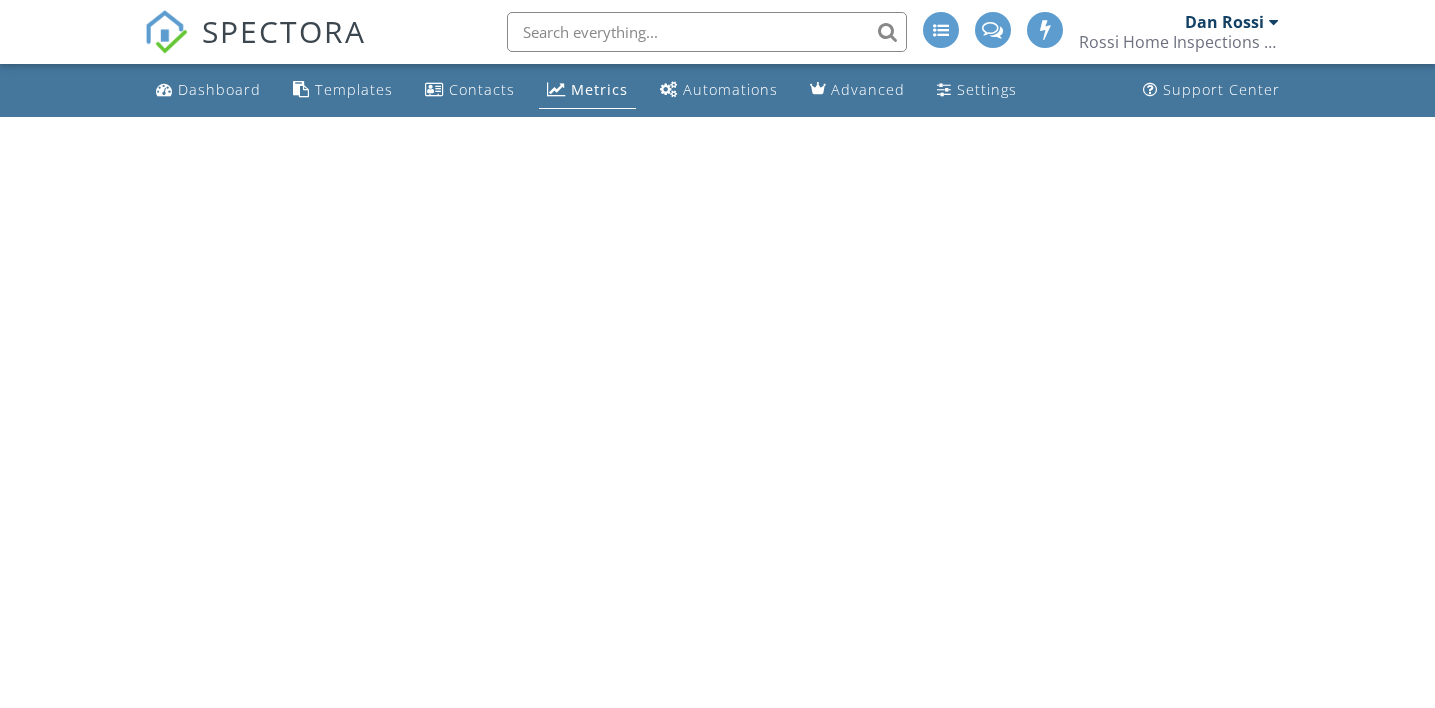 scroll, scrollTop: 0, scrollLeft: 0, axis: both 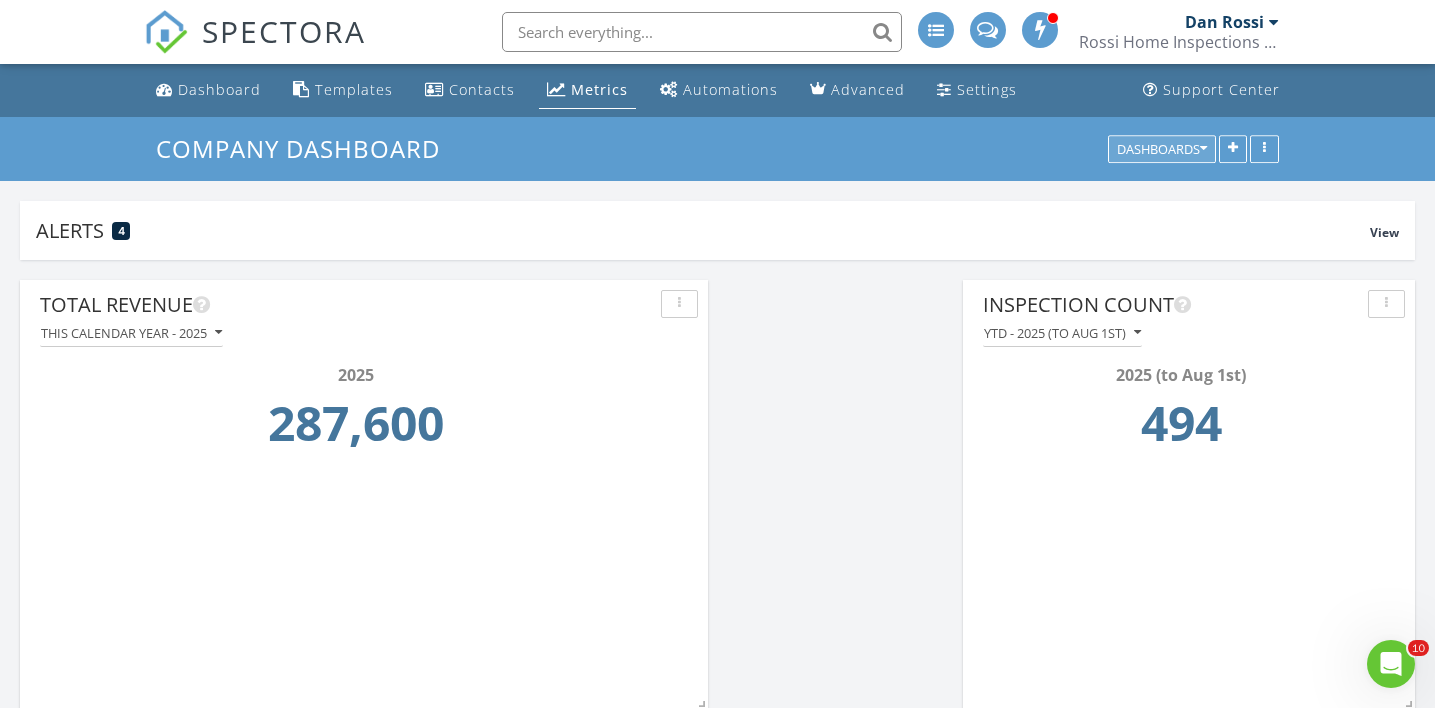 click on "Dashboards" at bounding box center [1162, 149] 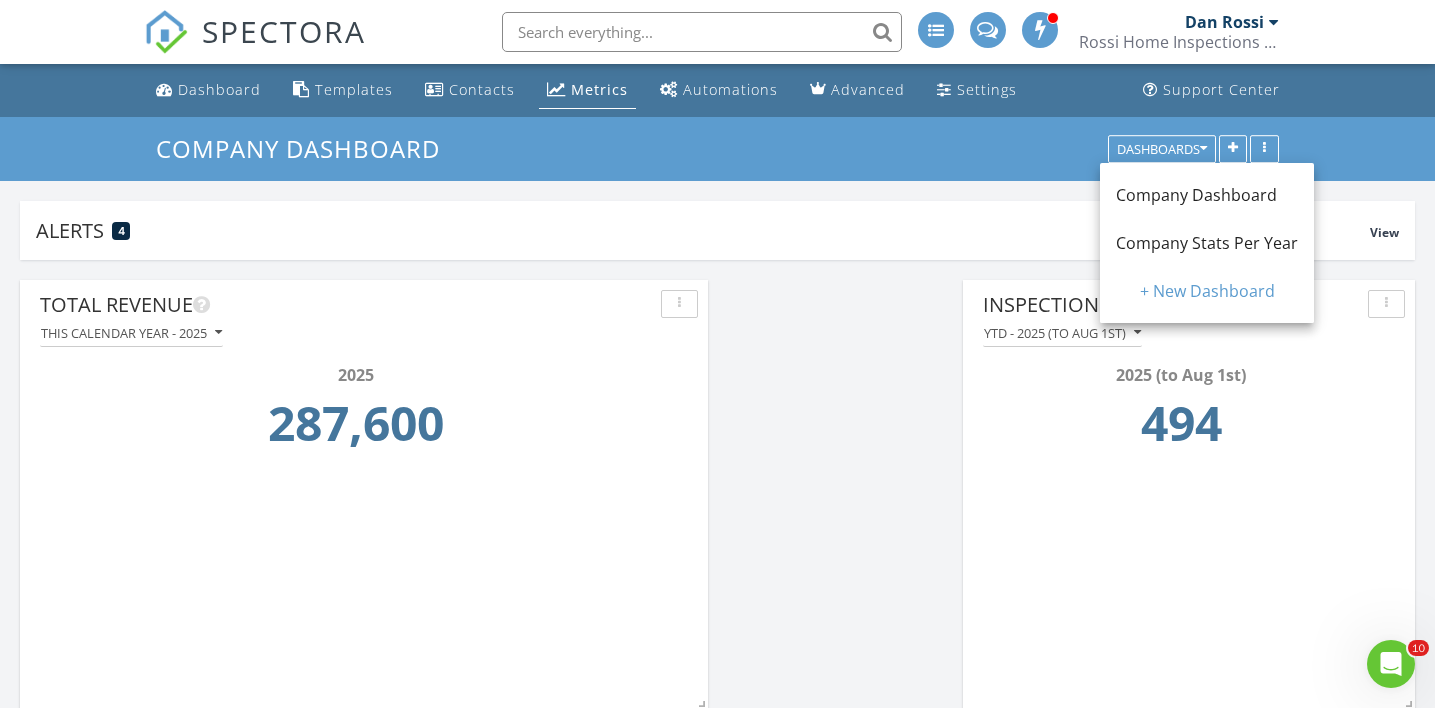 click on "Company Stats Per Year" at bounding box center (1207, 243) 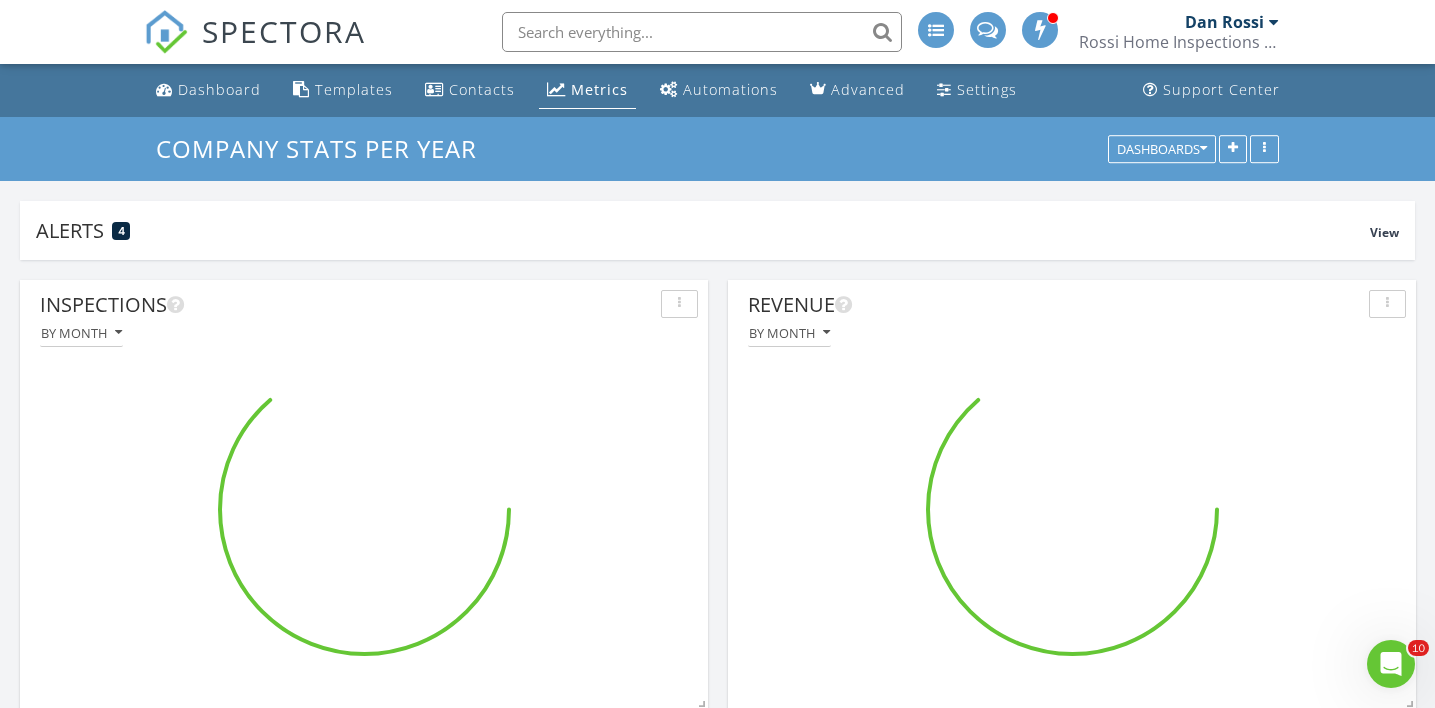 scroll, scrollTop: 999570, scrollLeft: 999312, axis: both 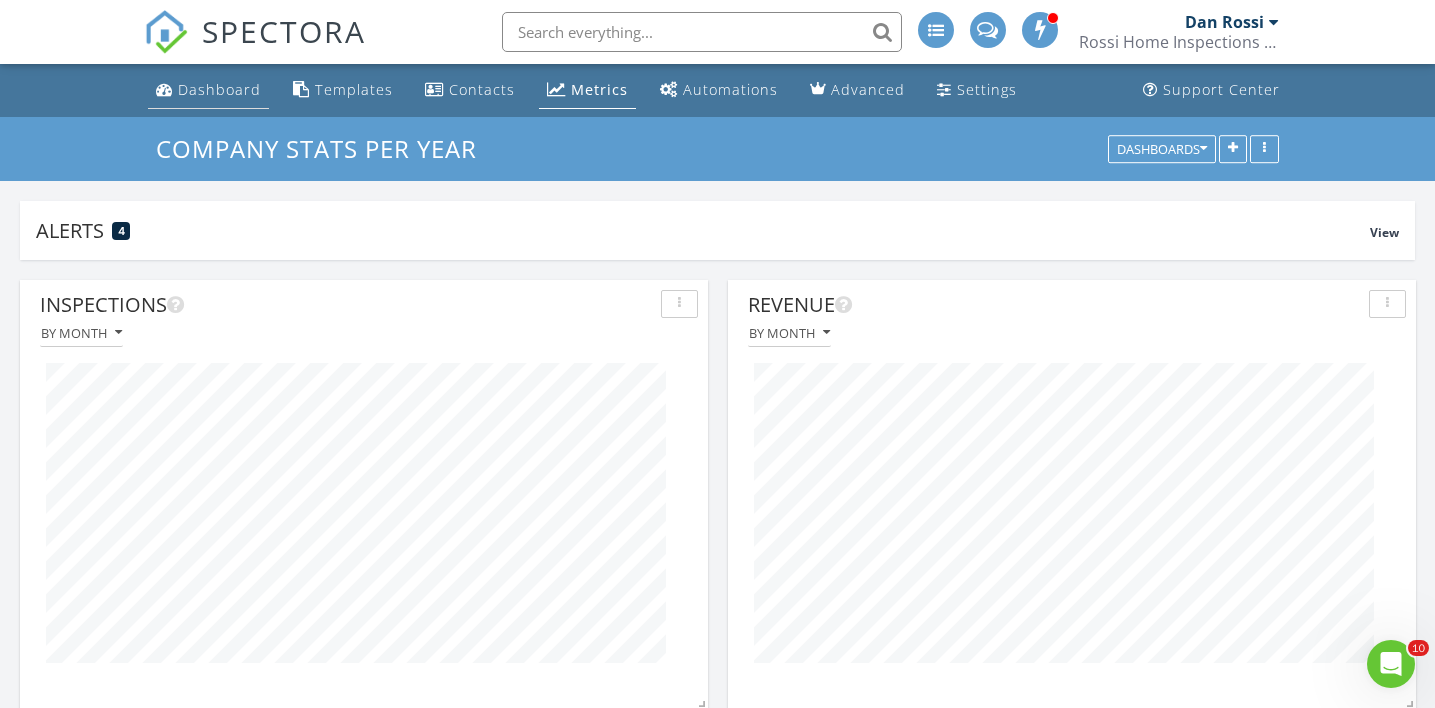click on "Dashboard" at bounding box center (208, 90) 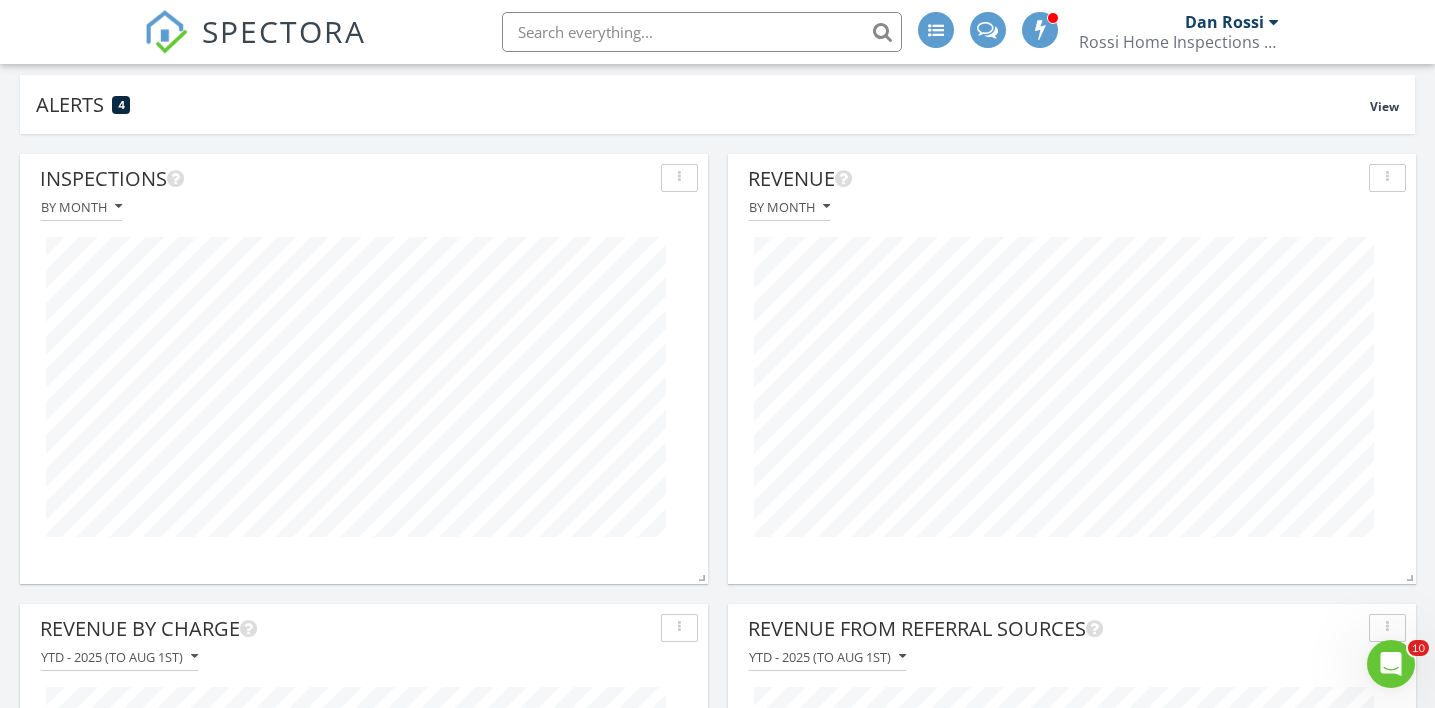 scroll, scrollTop: 0, scrollLeft: 0, axis: both 